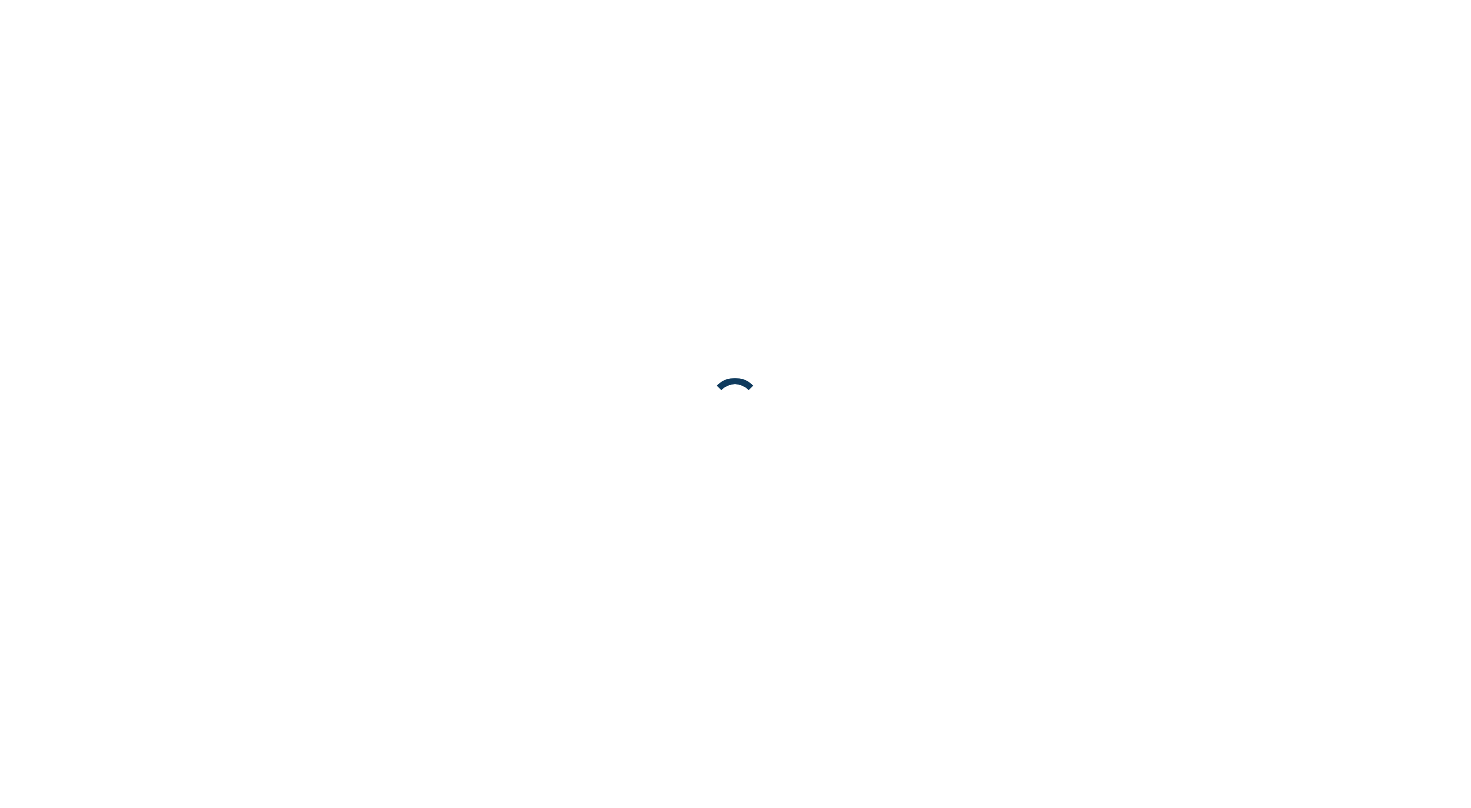 scroll, scrollTop: 0, scrollLeft: 0, axis: both 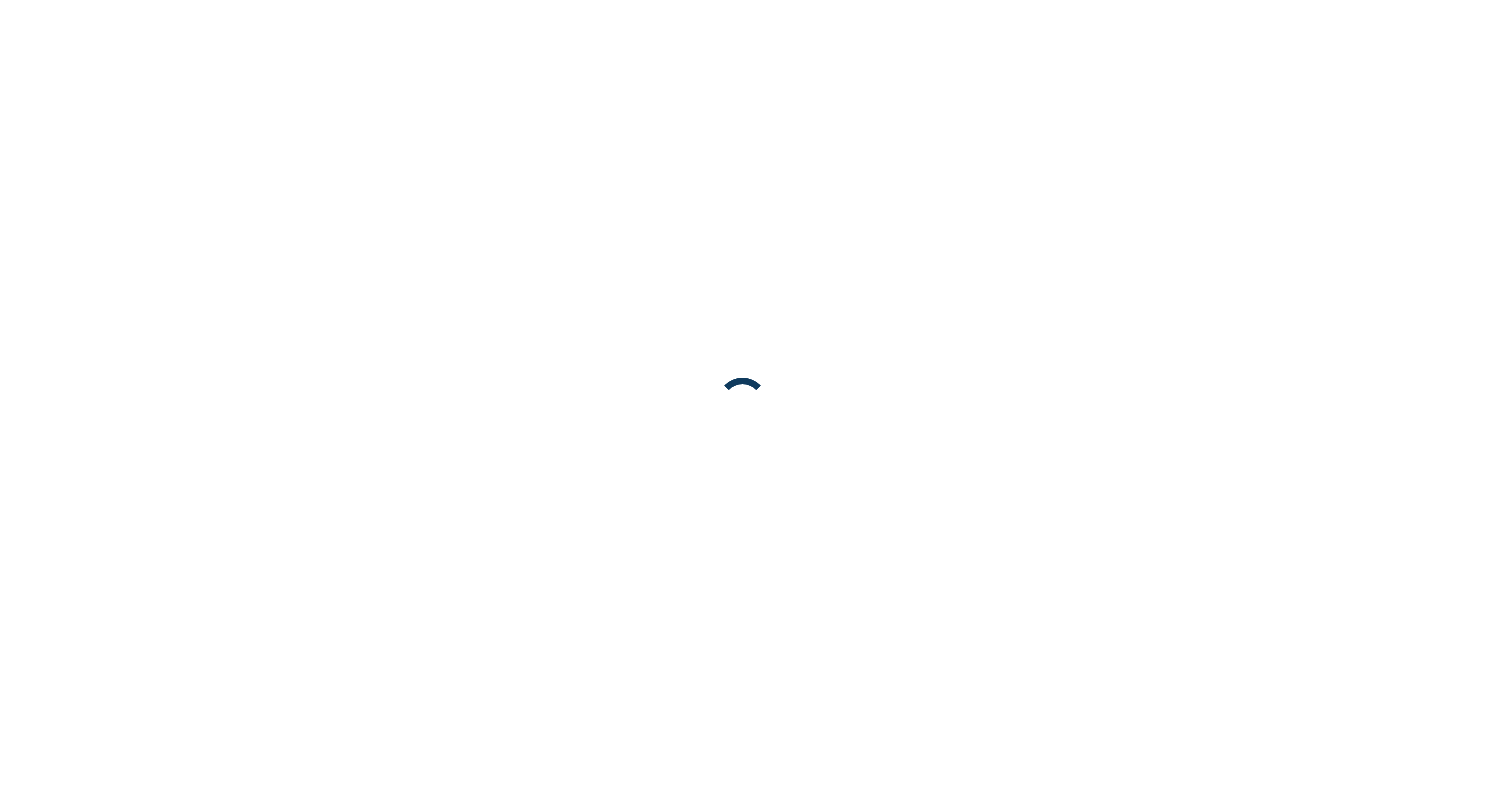 click at bounding box center (743, 404) 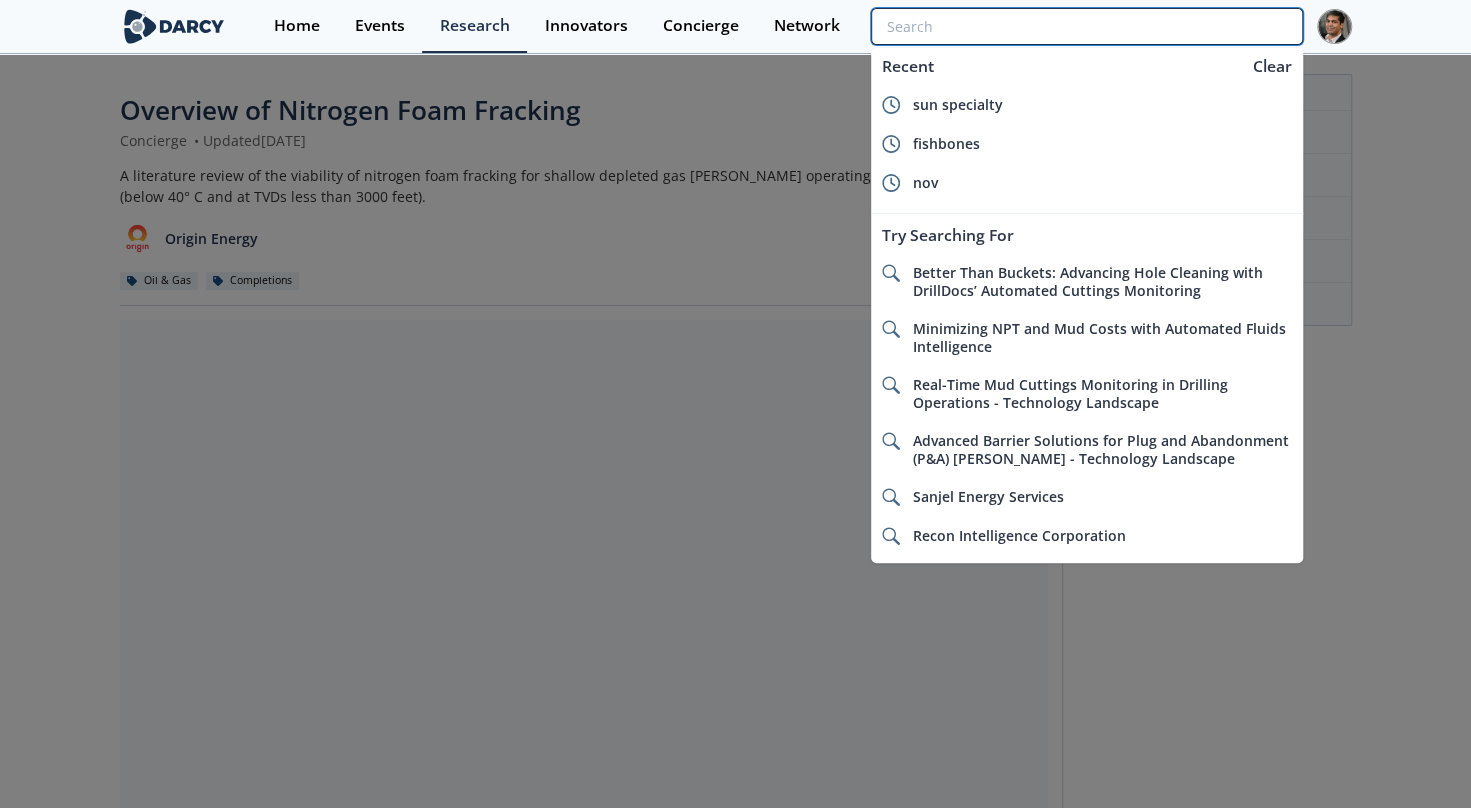 click at bounding box center (1086, 26) 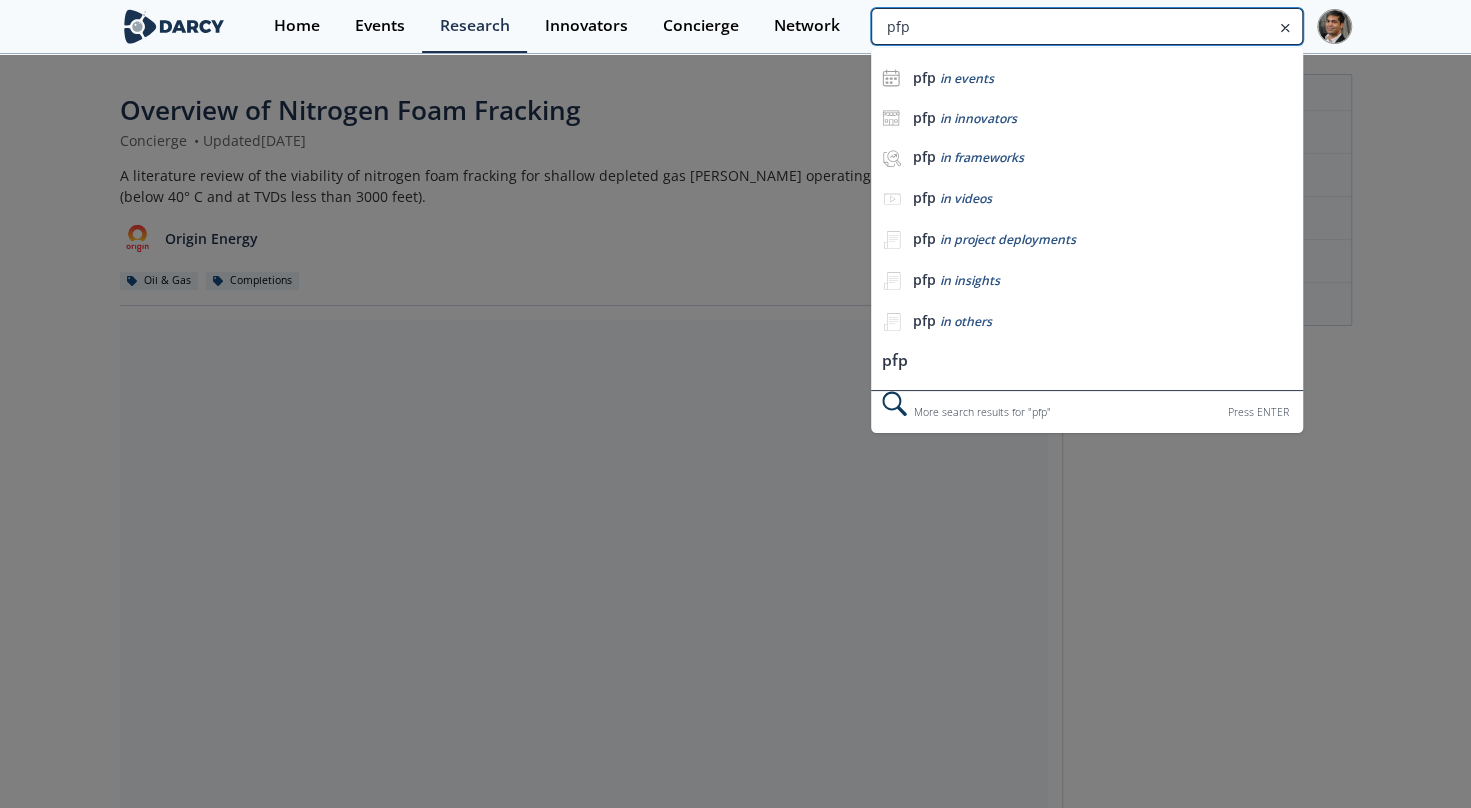 type on "pfp" 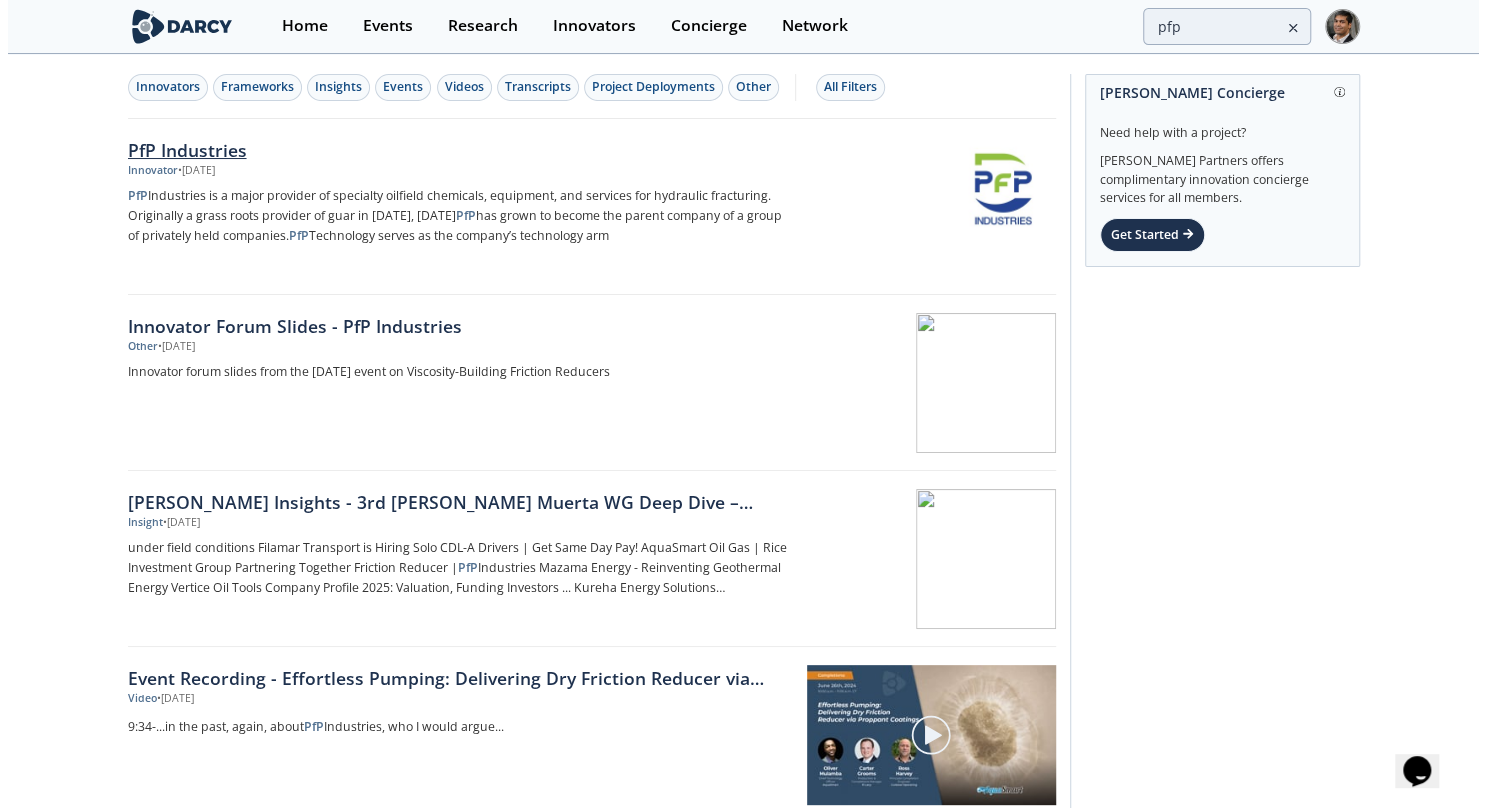 scroll, scrollTop: 0, scrollLeft: 0, axis: both 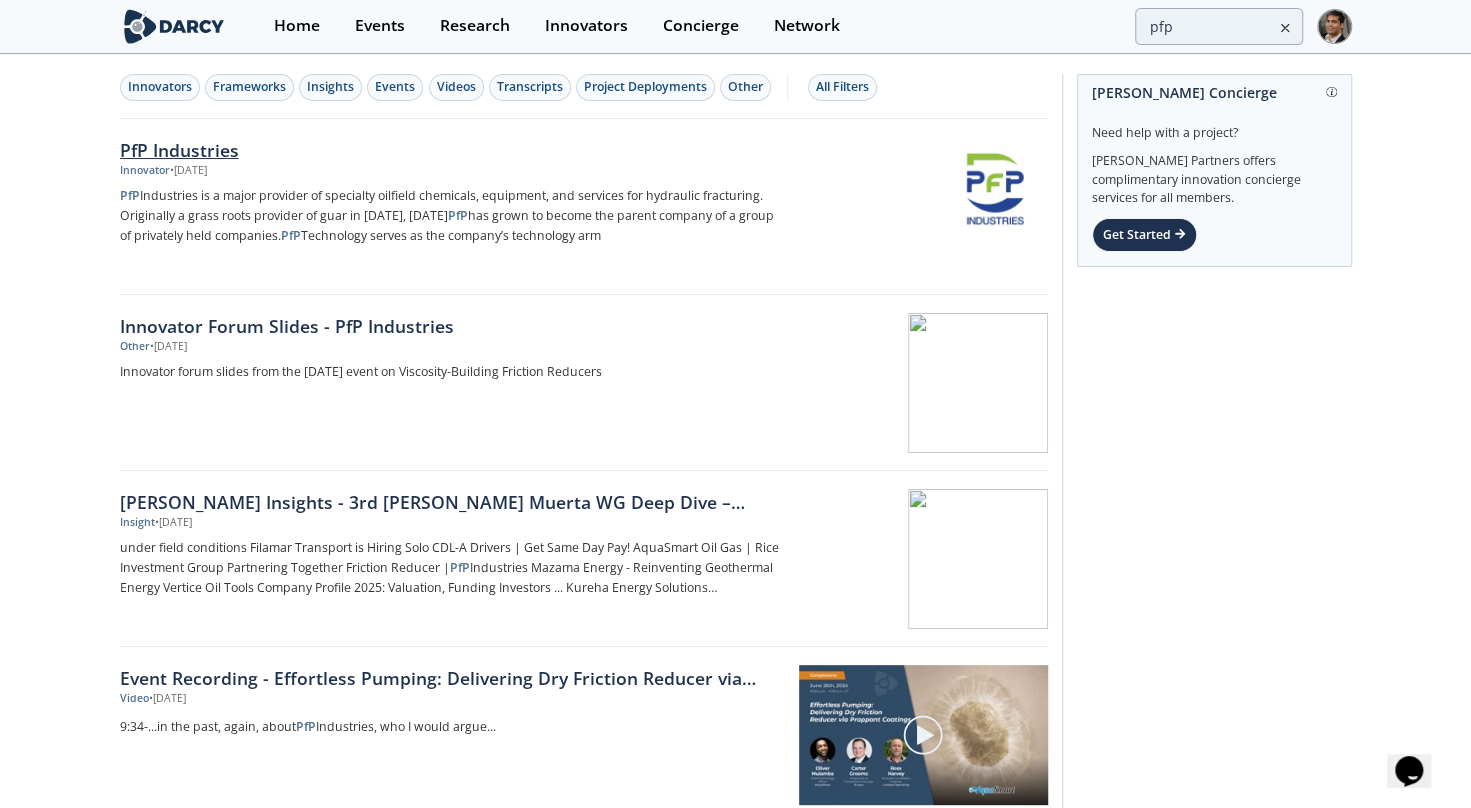 click on "•  [DATE]" at bounding box center (188, 171) 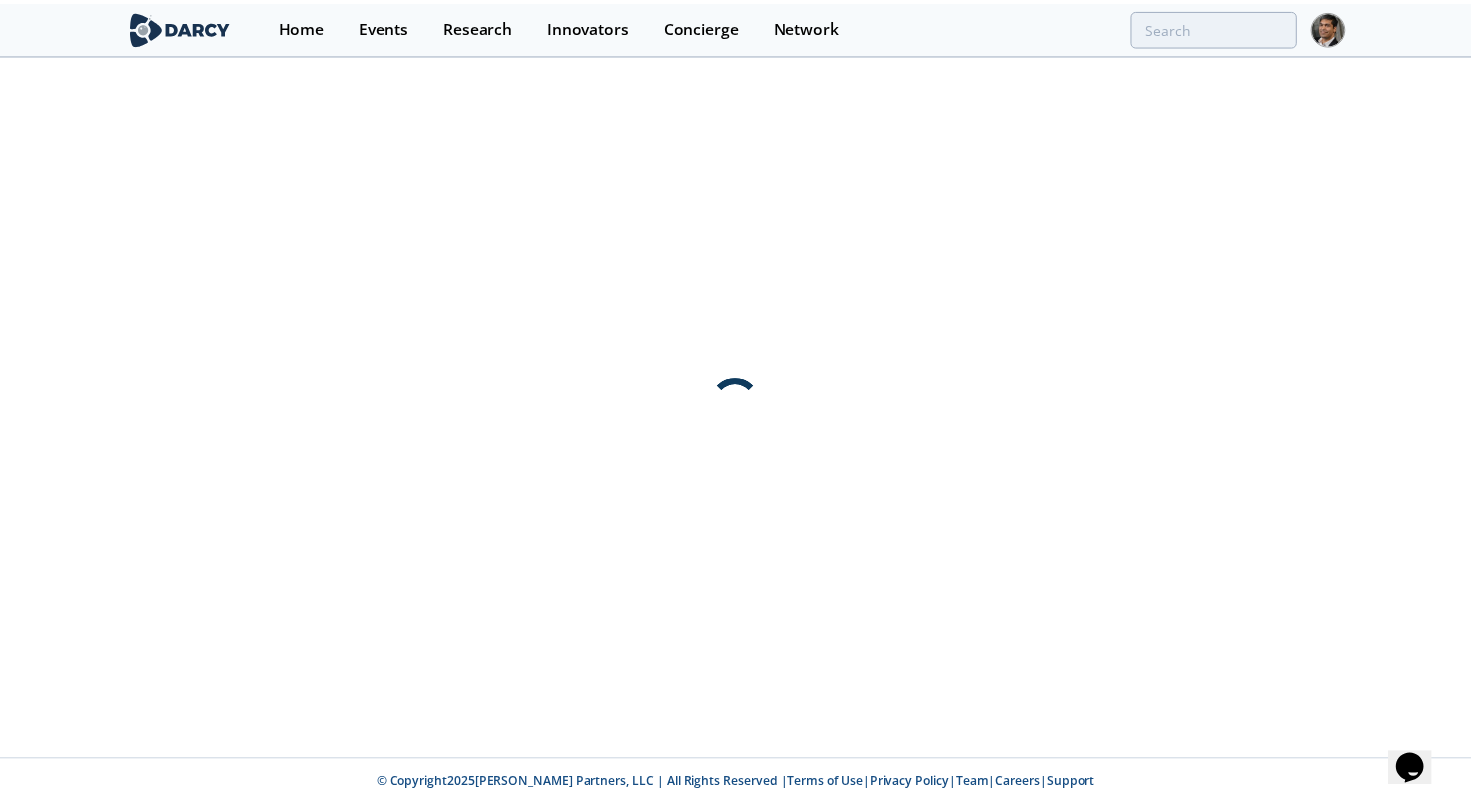 scroll, scrollTop: 0, scrollLeft: 0, axis: both 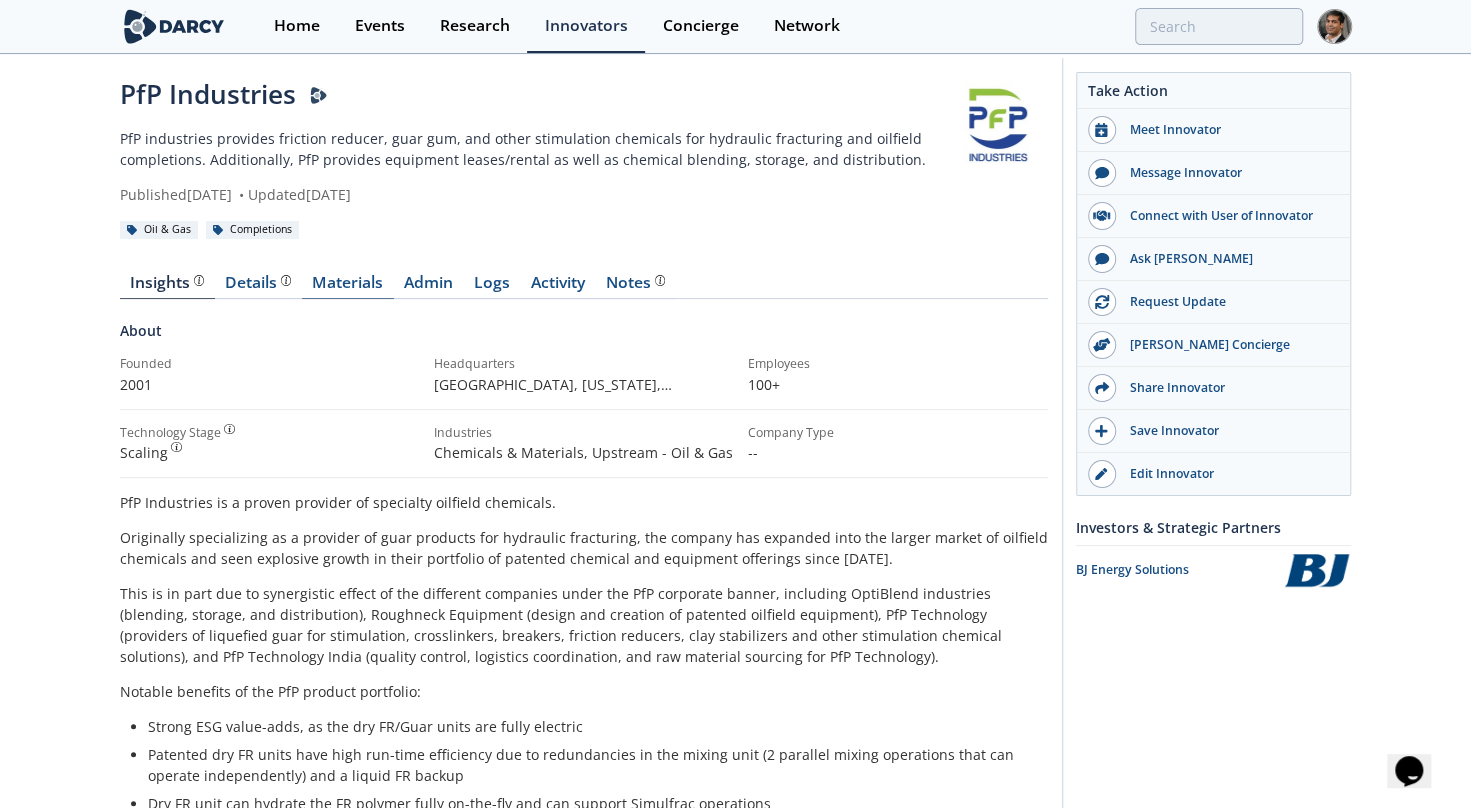 click on "Materials" at bounding box center [348, 287] 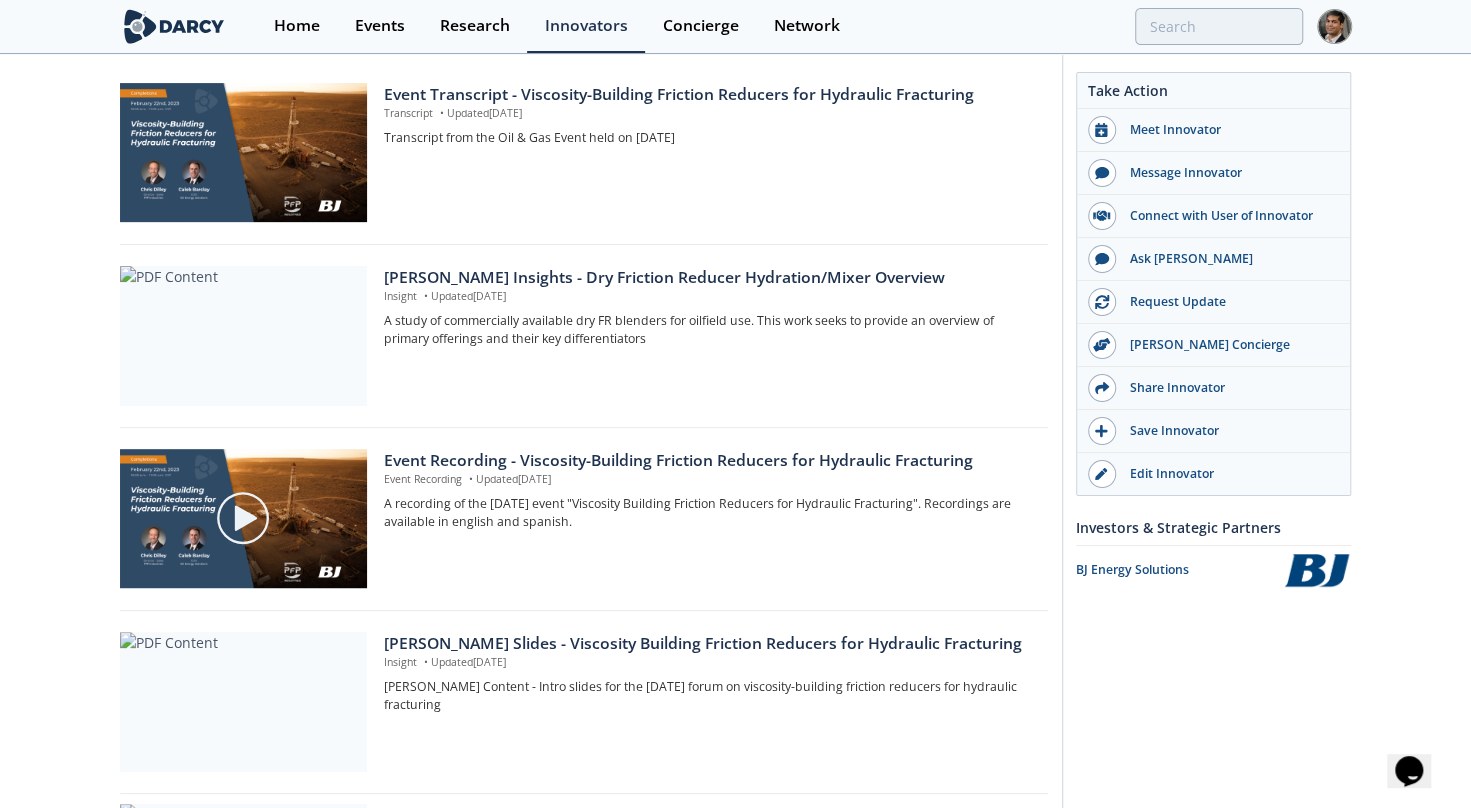 scroll, scrollTop: 352, scrollLeft: 0, axis: vertical 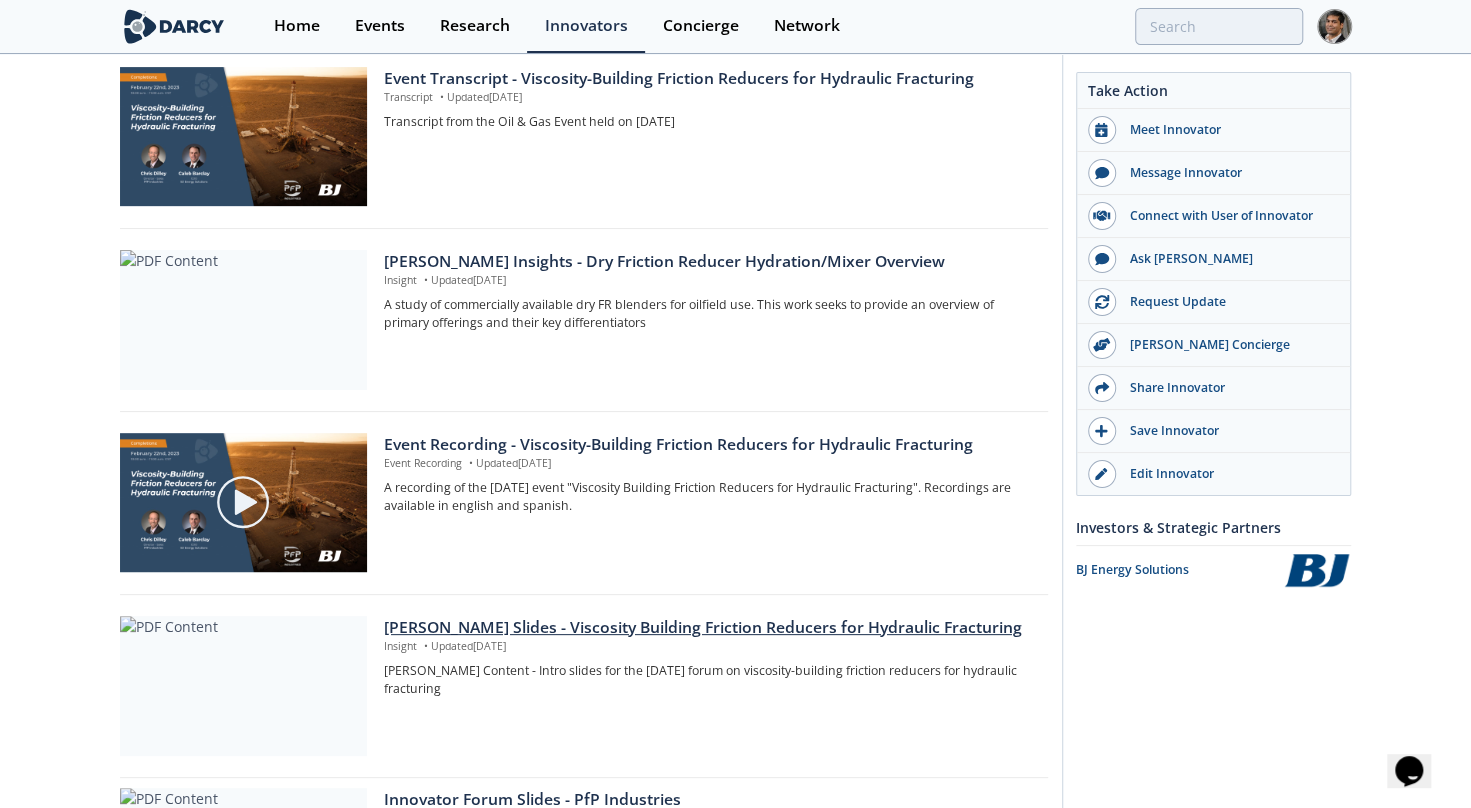 click on "[PERSON_NAME] Slides - Viscosity Building Friction Reducers for Hydraulic Fracturing" at bounding box center (708, 628) 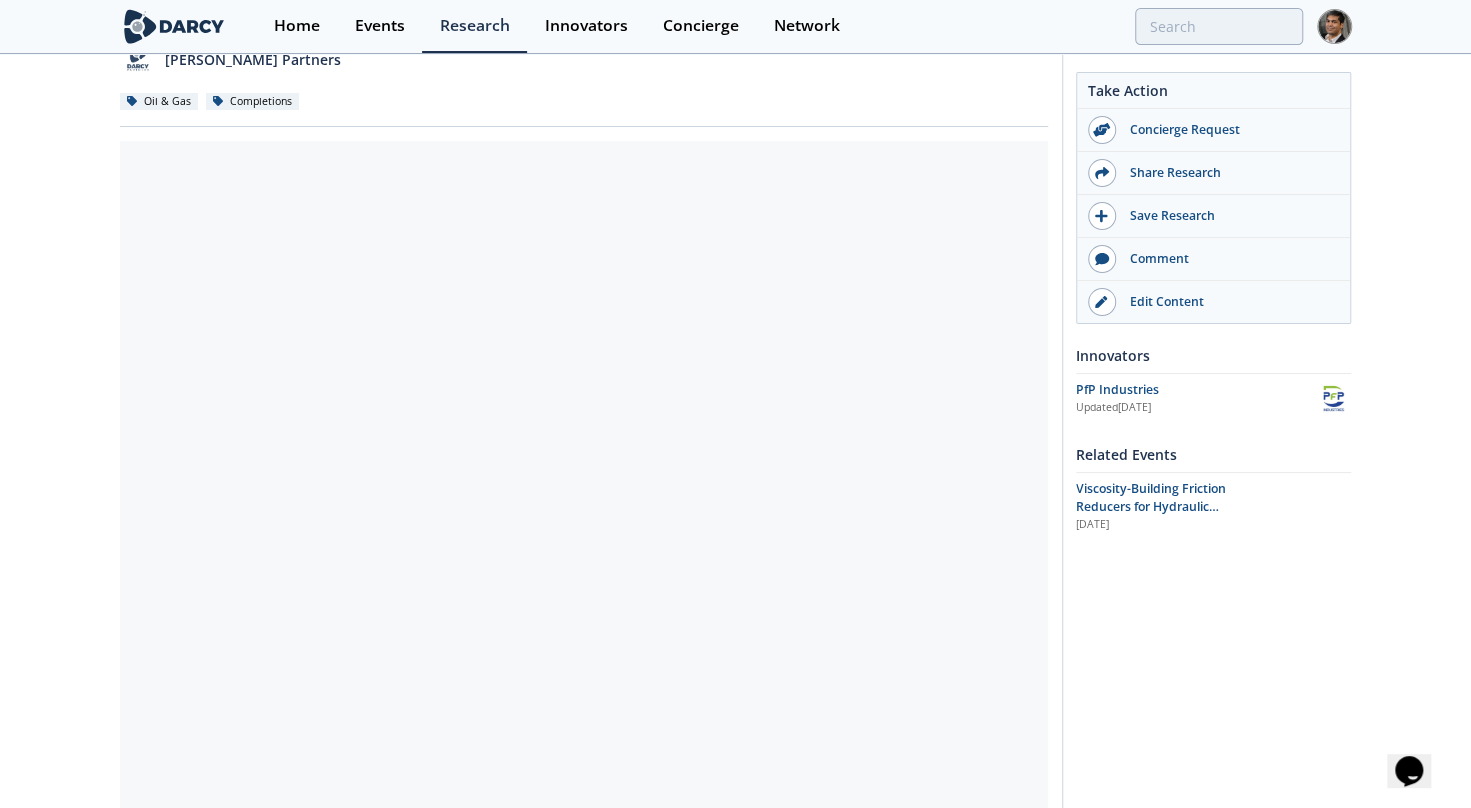 scroll, scrollTop: 200, scrollLeft: 0, axis: vertical 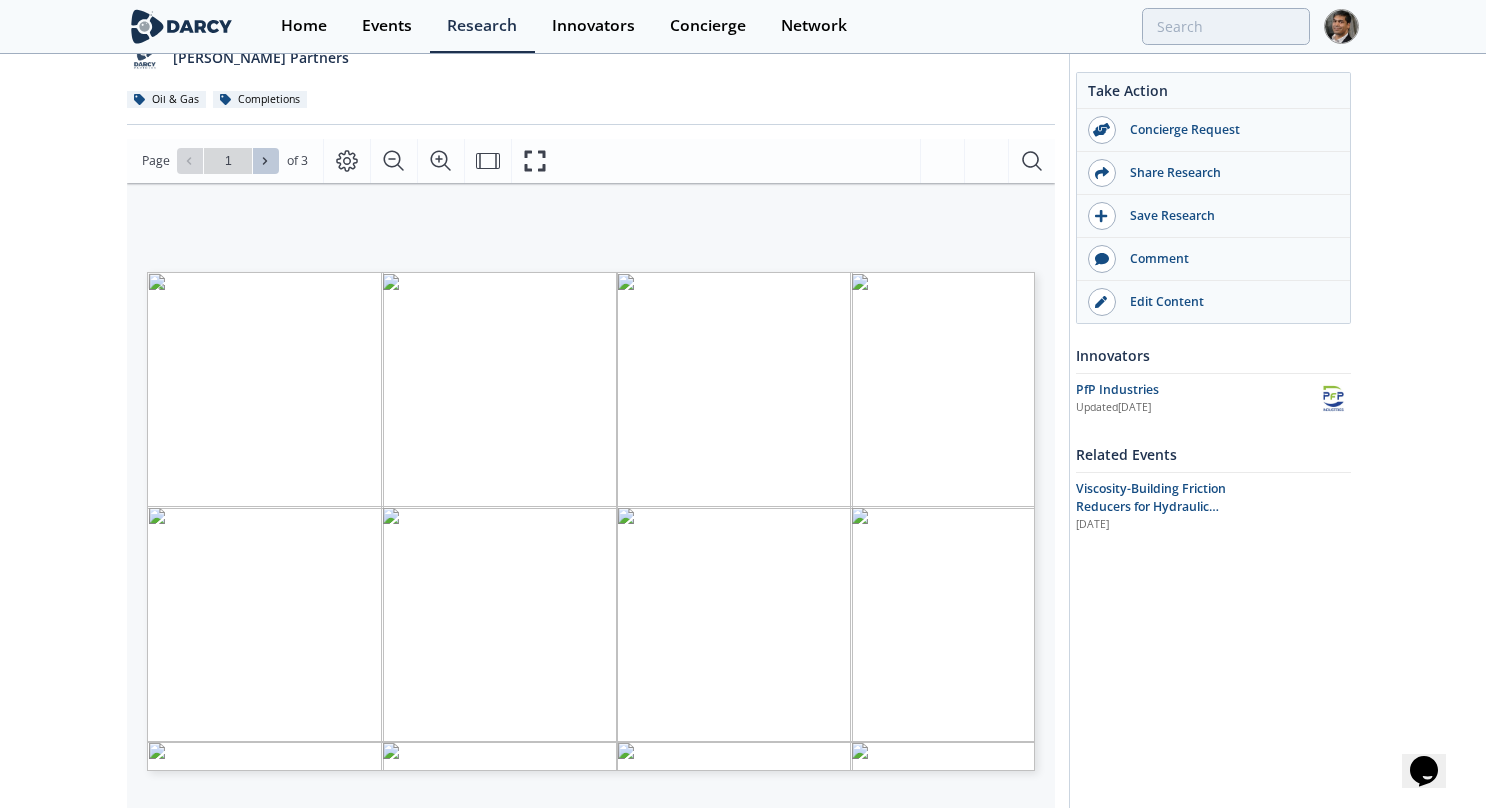 click 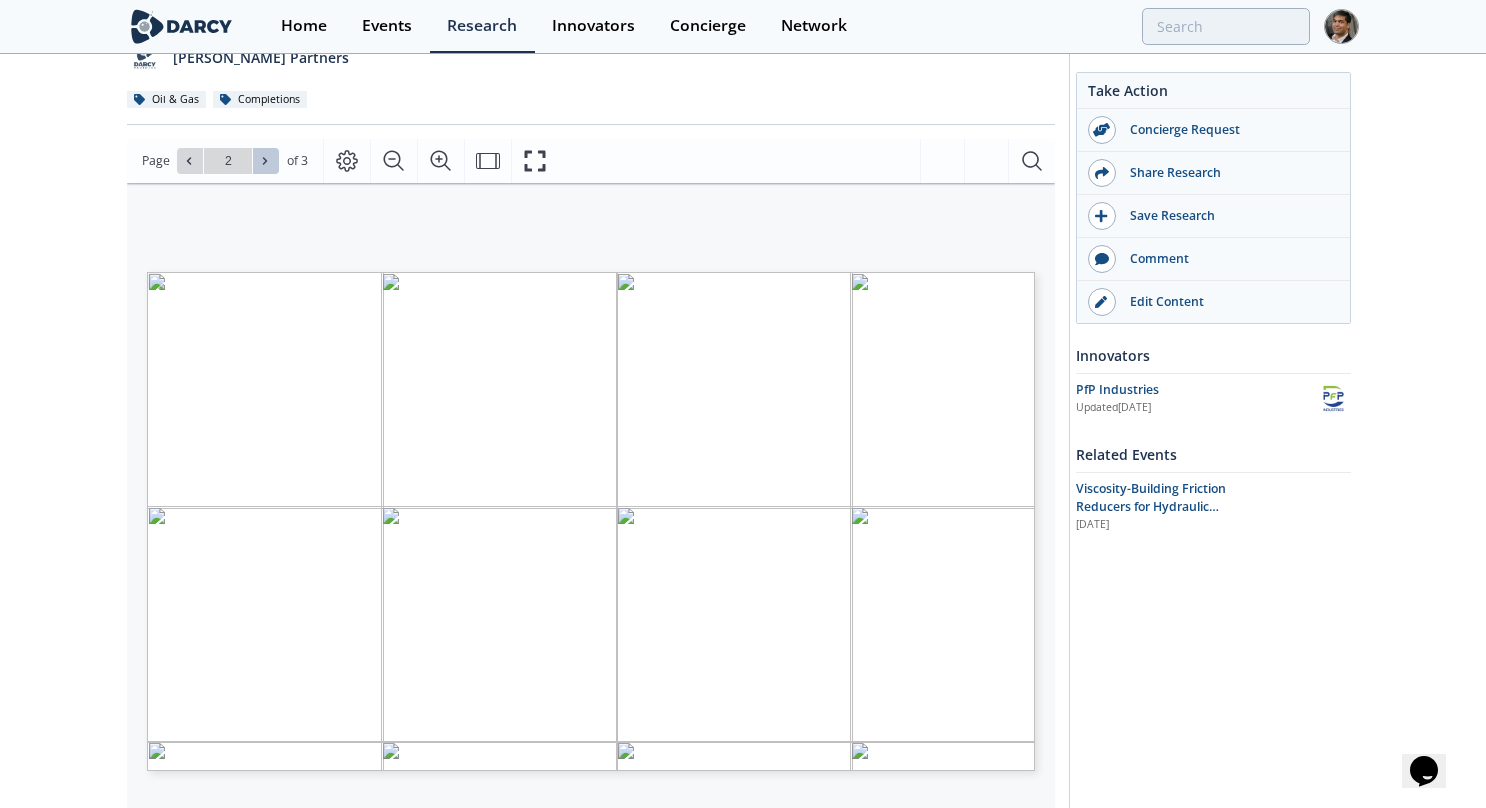 click 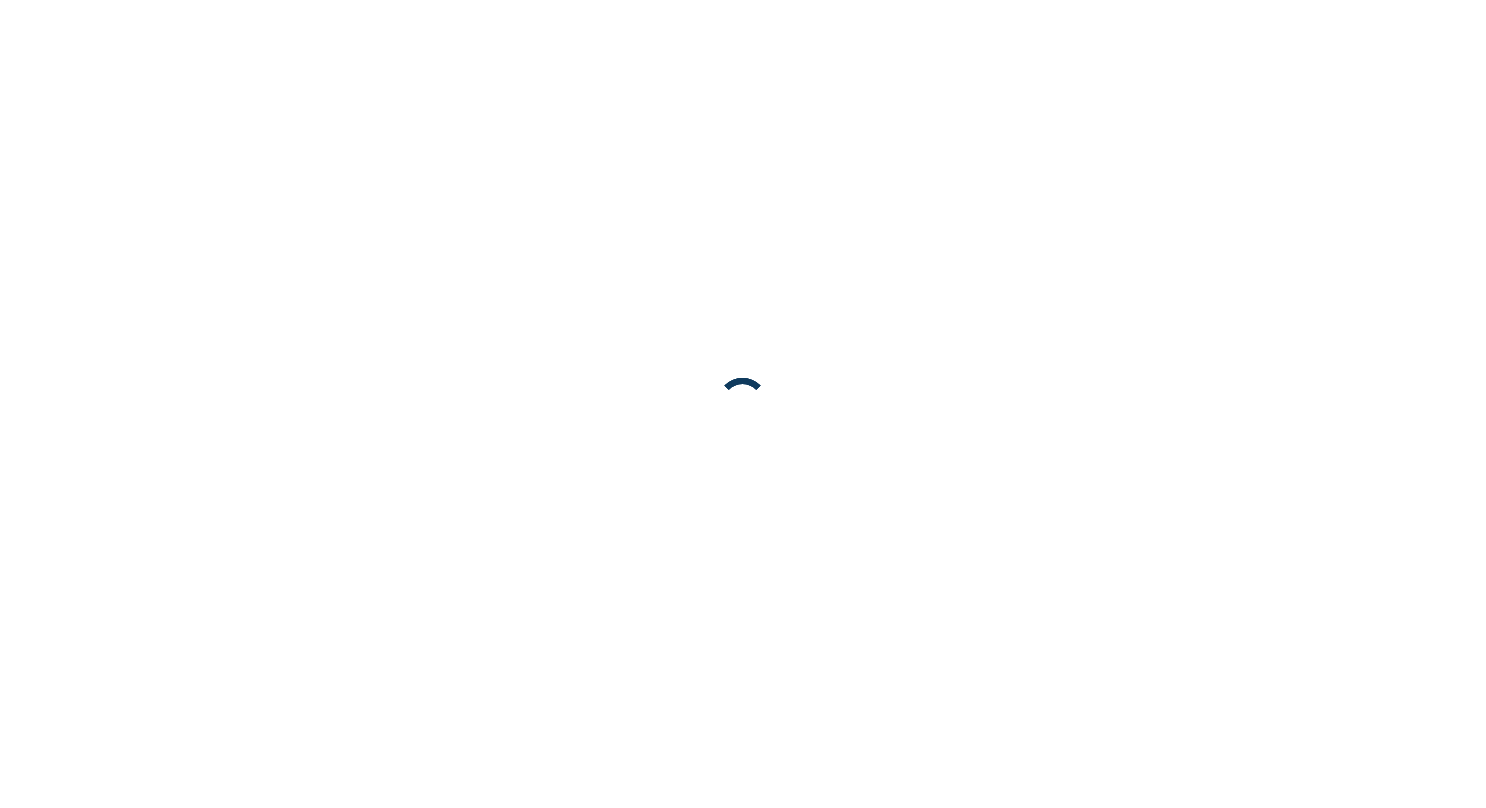 scroll, scrollTop: 0, scrollLeft: 0, axis: both 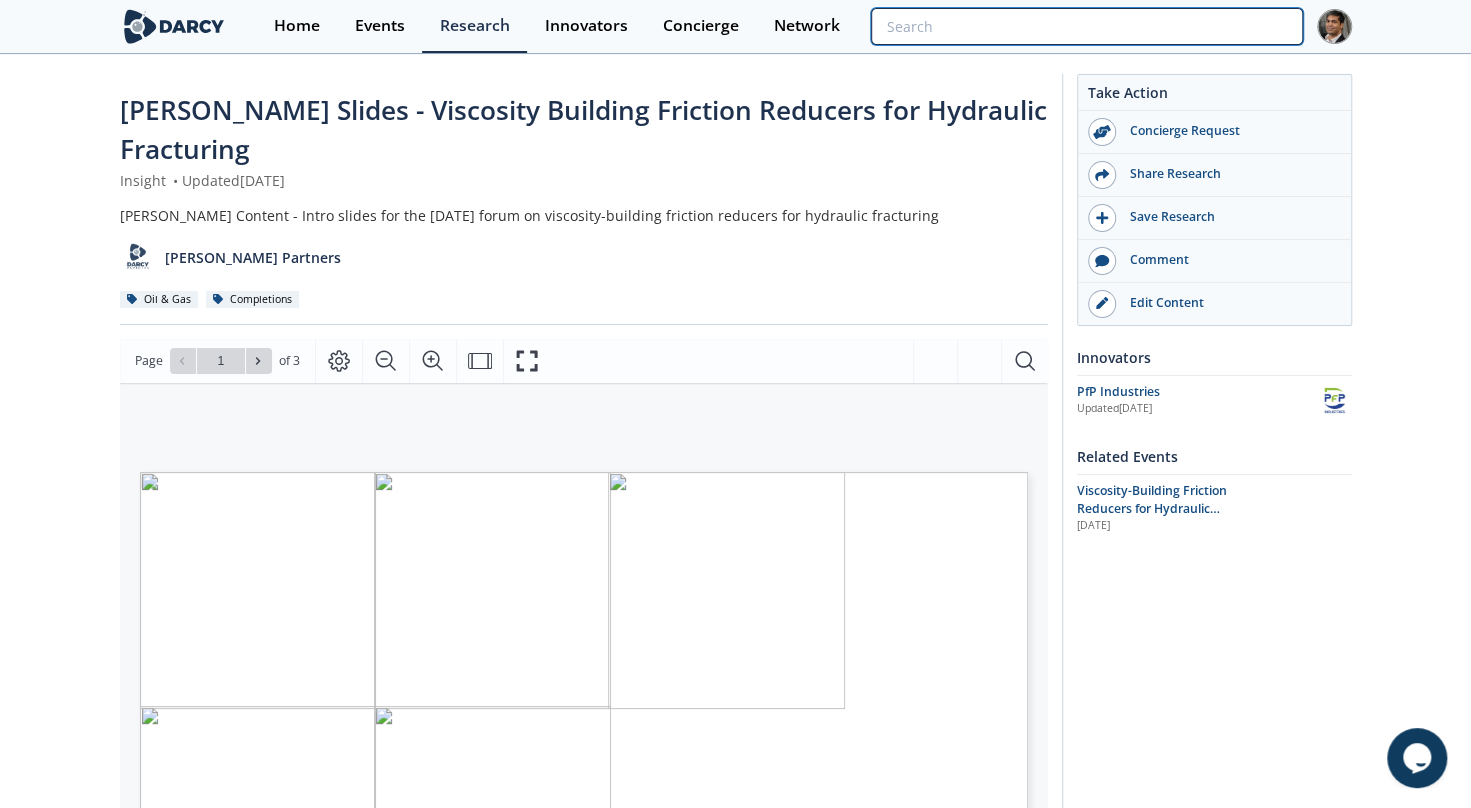click at bounding box center (1086, 26) 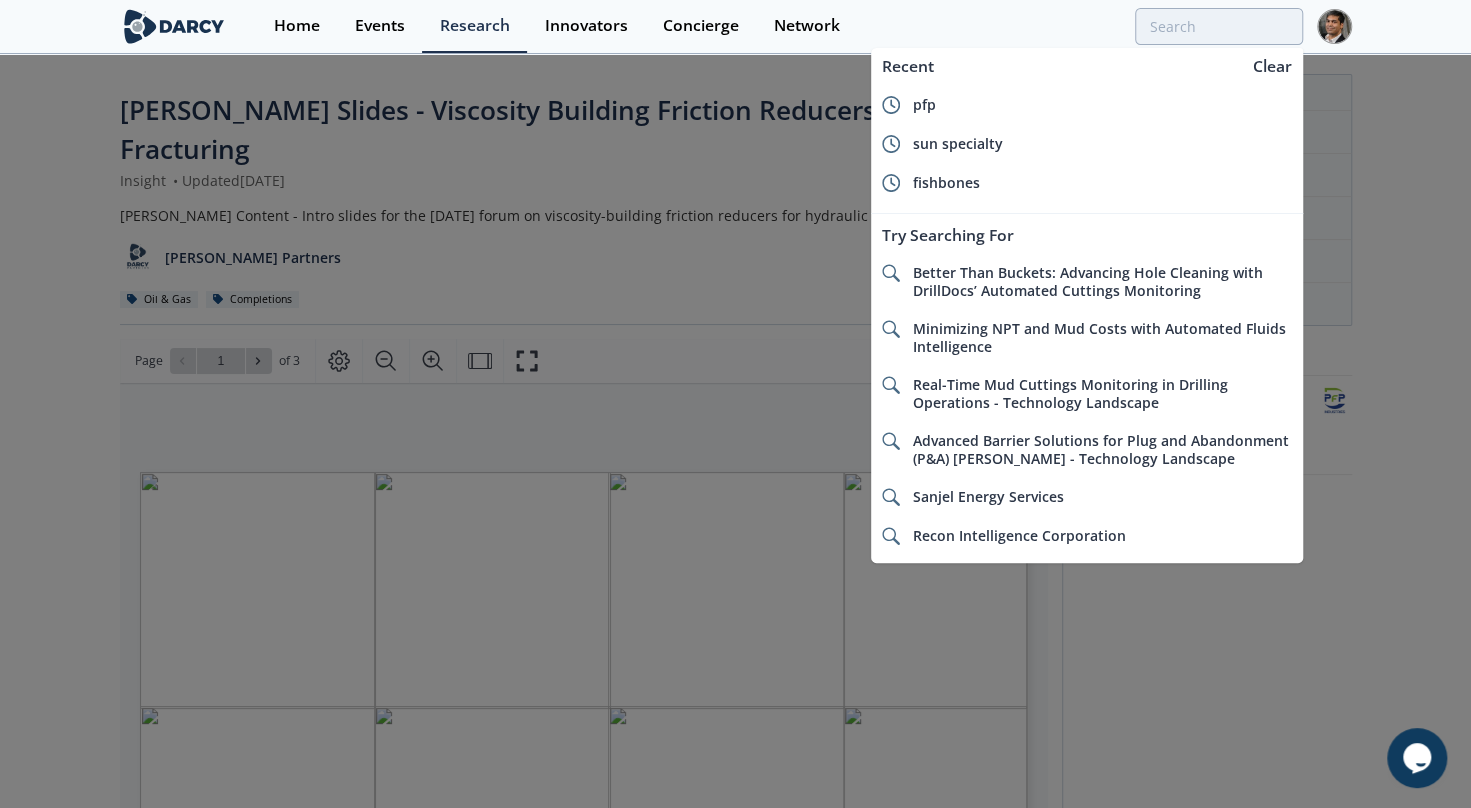 click at bounding box center (735, 404) 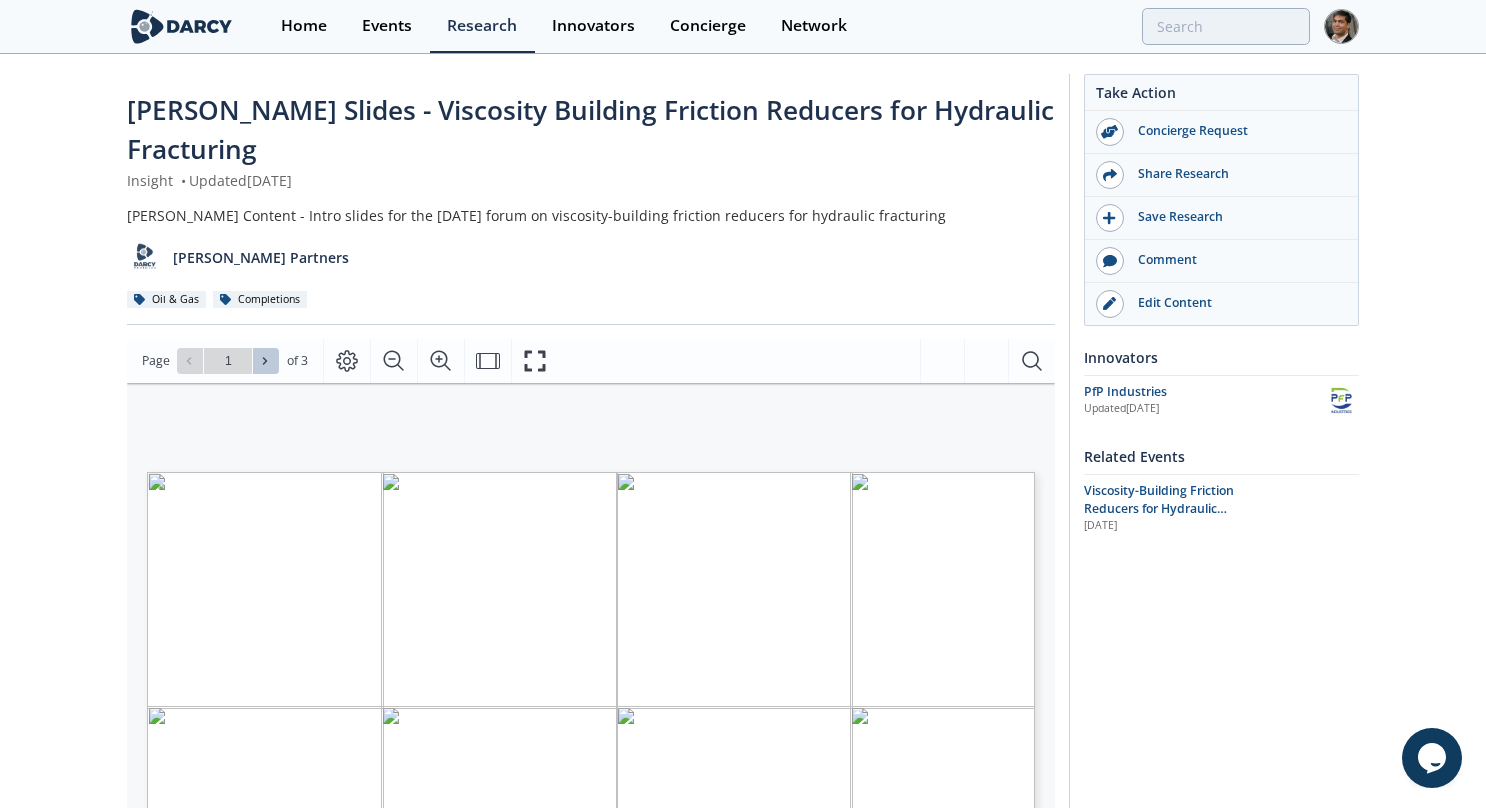 click 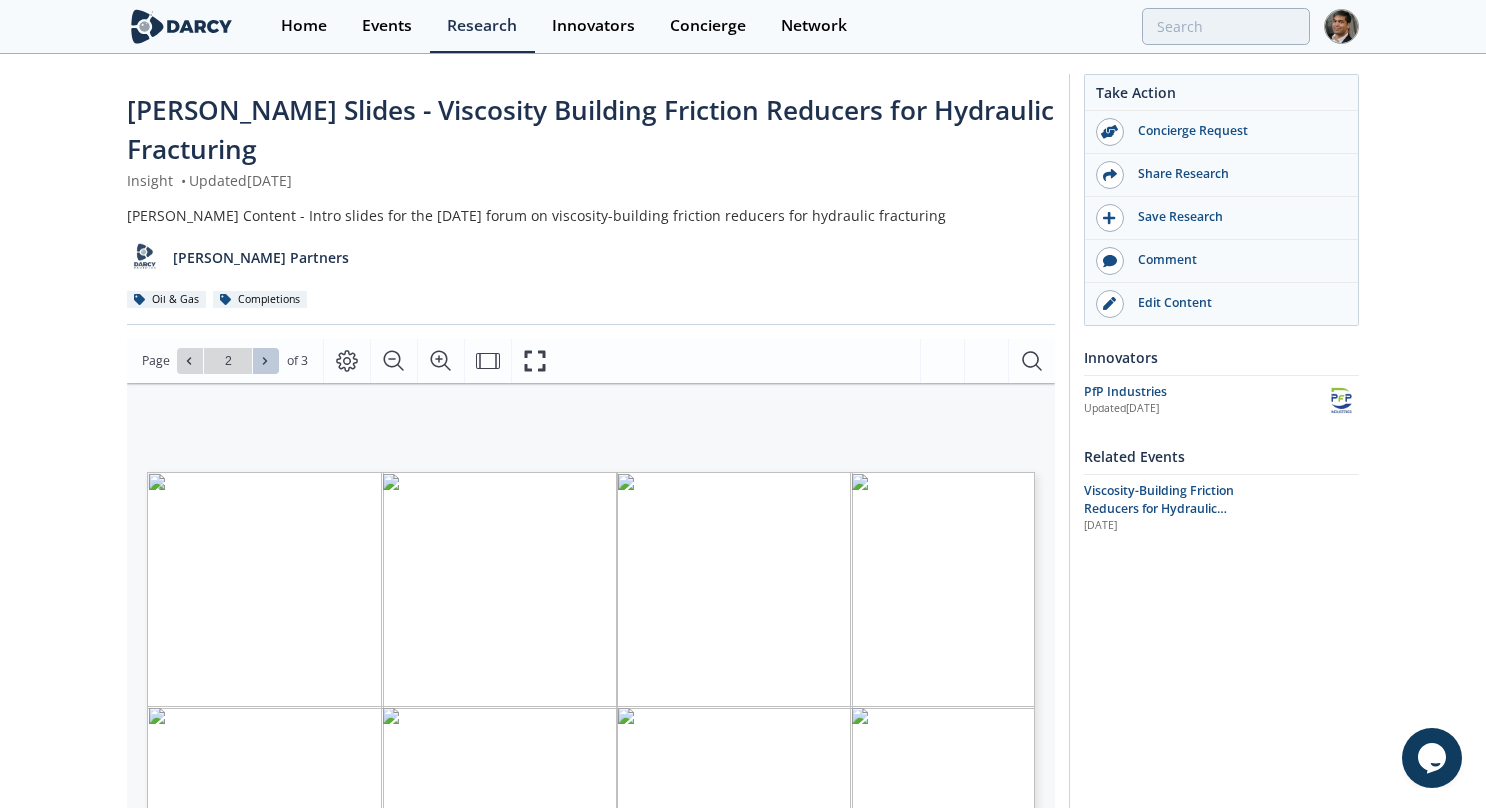 click 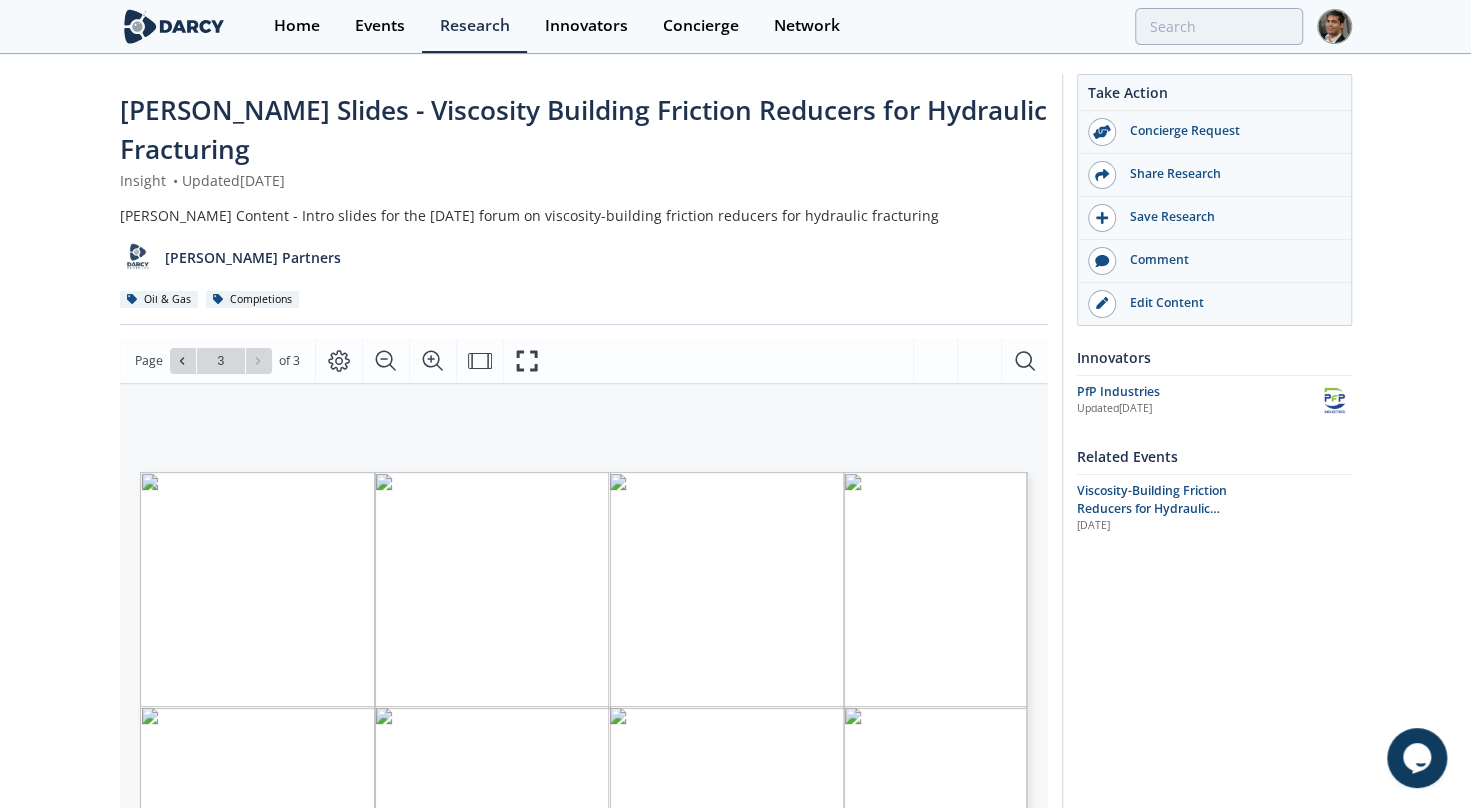click on "Oil & Gas
Completions" at bounding box center (584, 299) 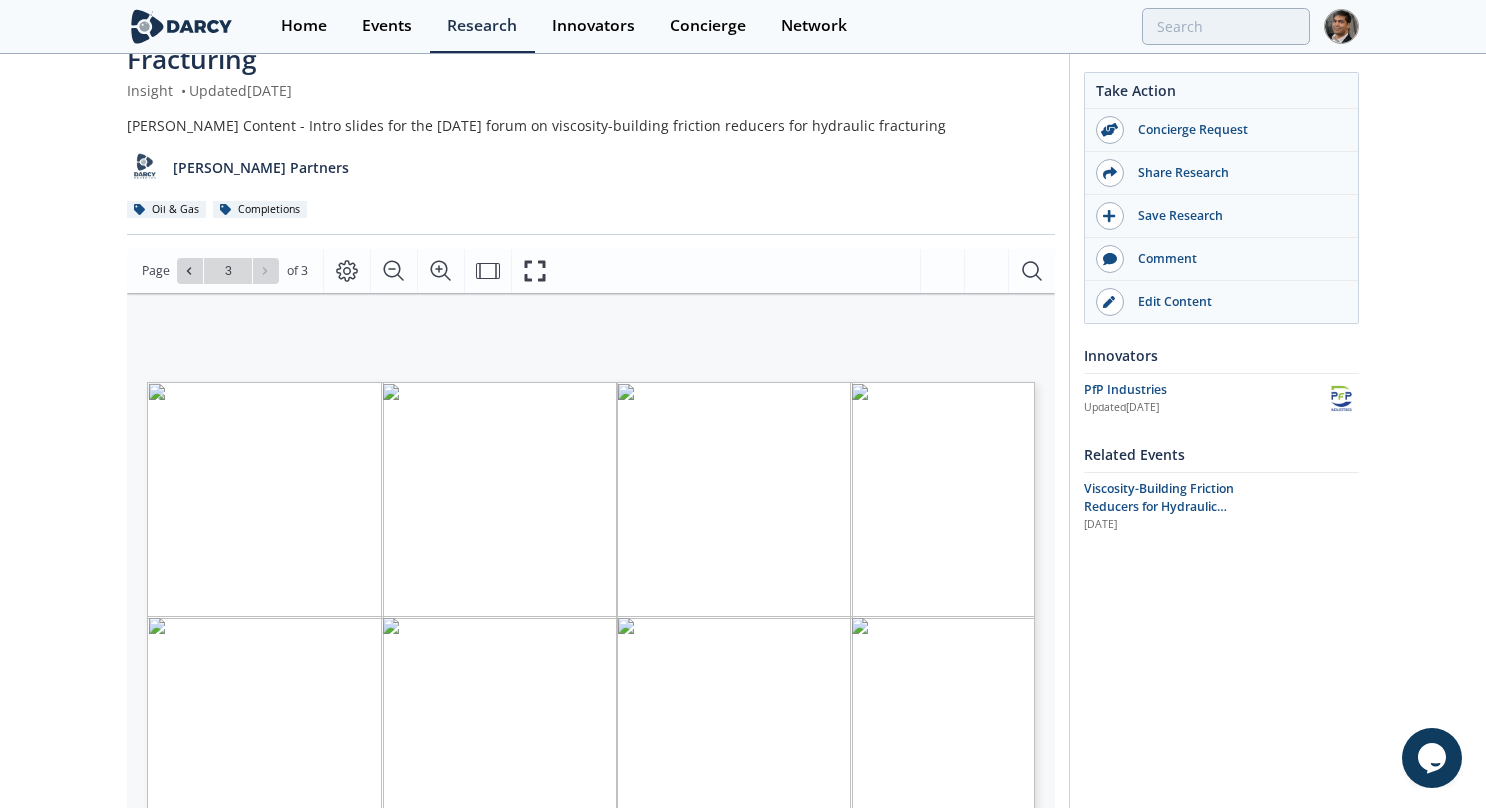 click on "Go to Page 3" at bounding box center (228, 271) 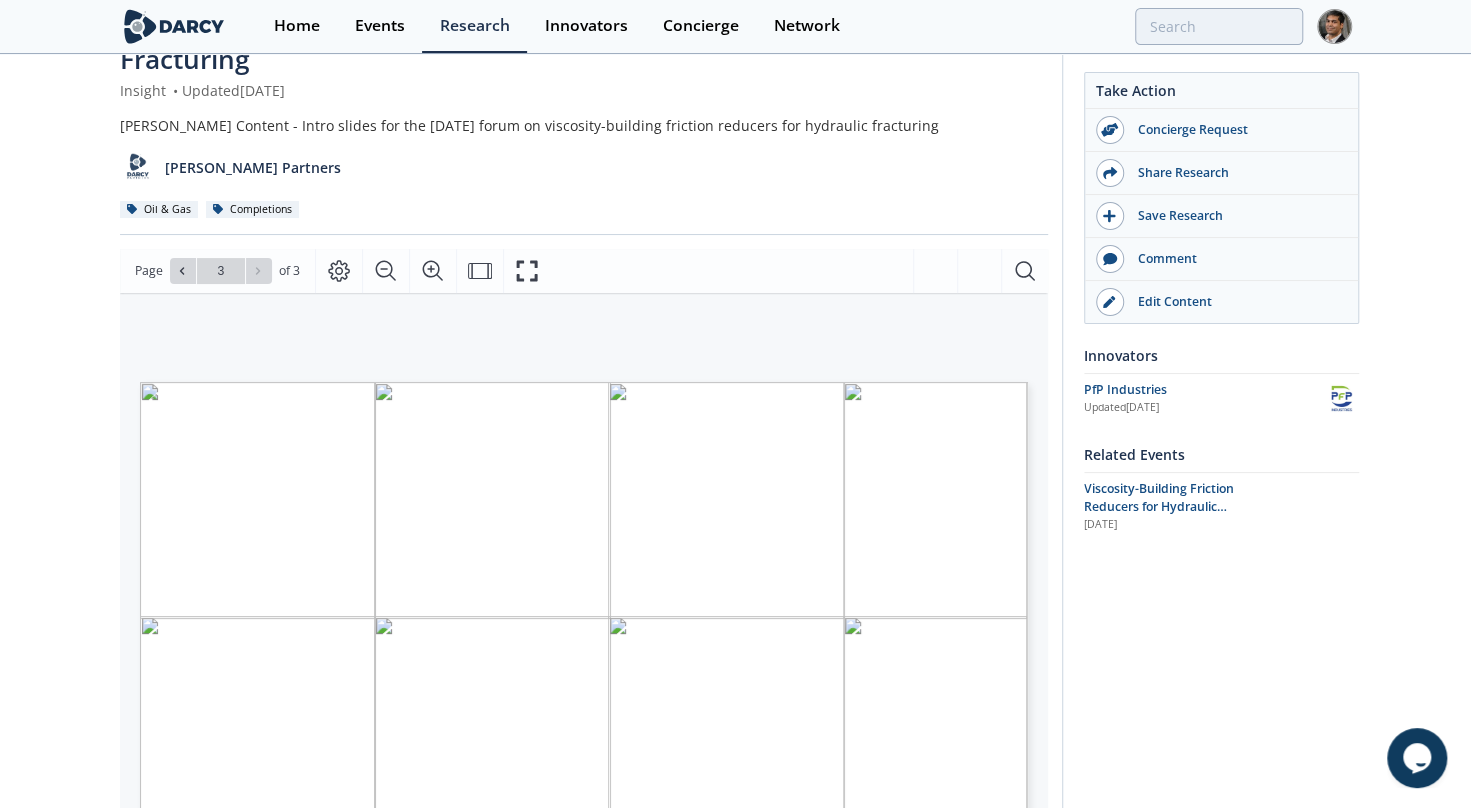 scroll, scrollTop: 0, scrollLeft: 0, axis: both 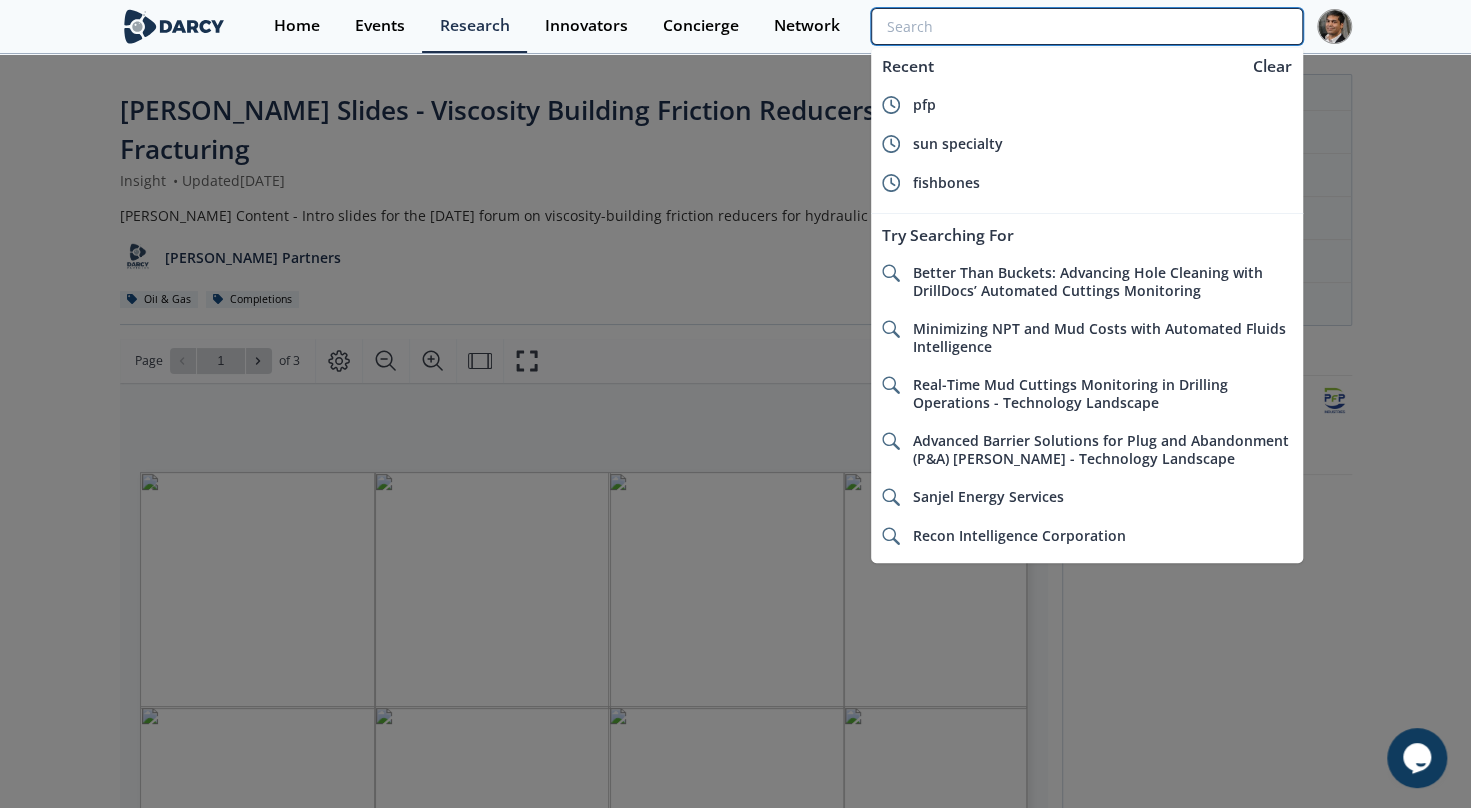 click at bounding box center (1086, 26) 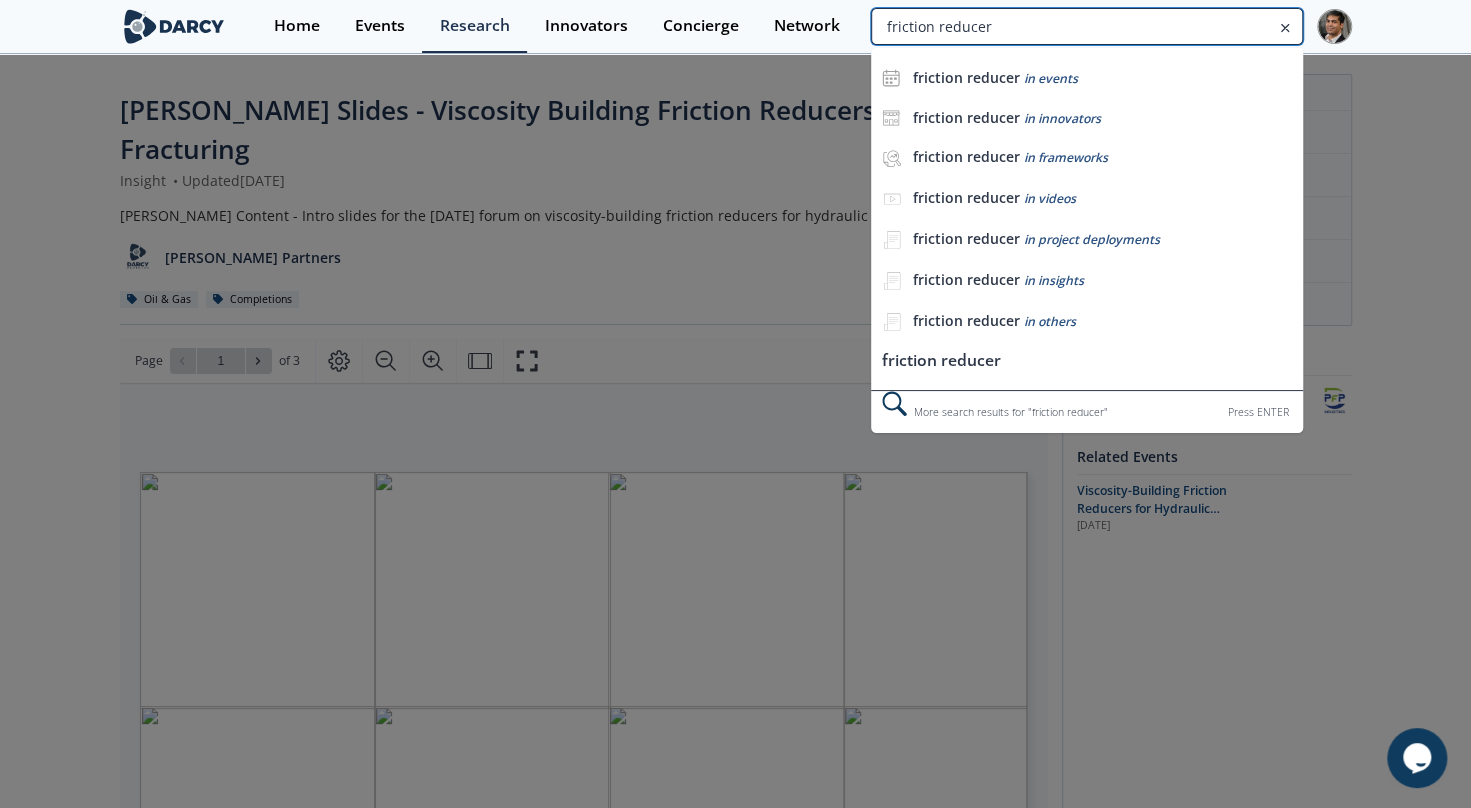 type on "friction reducer" 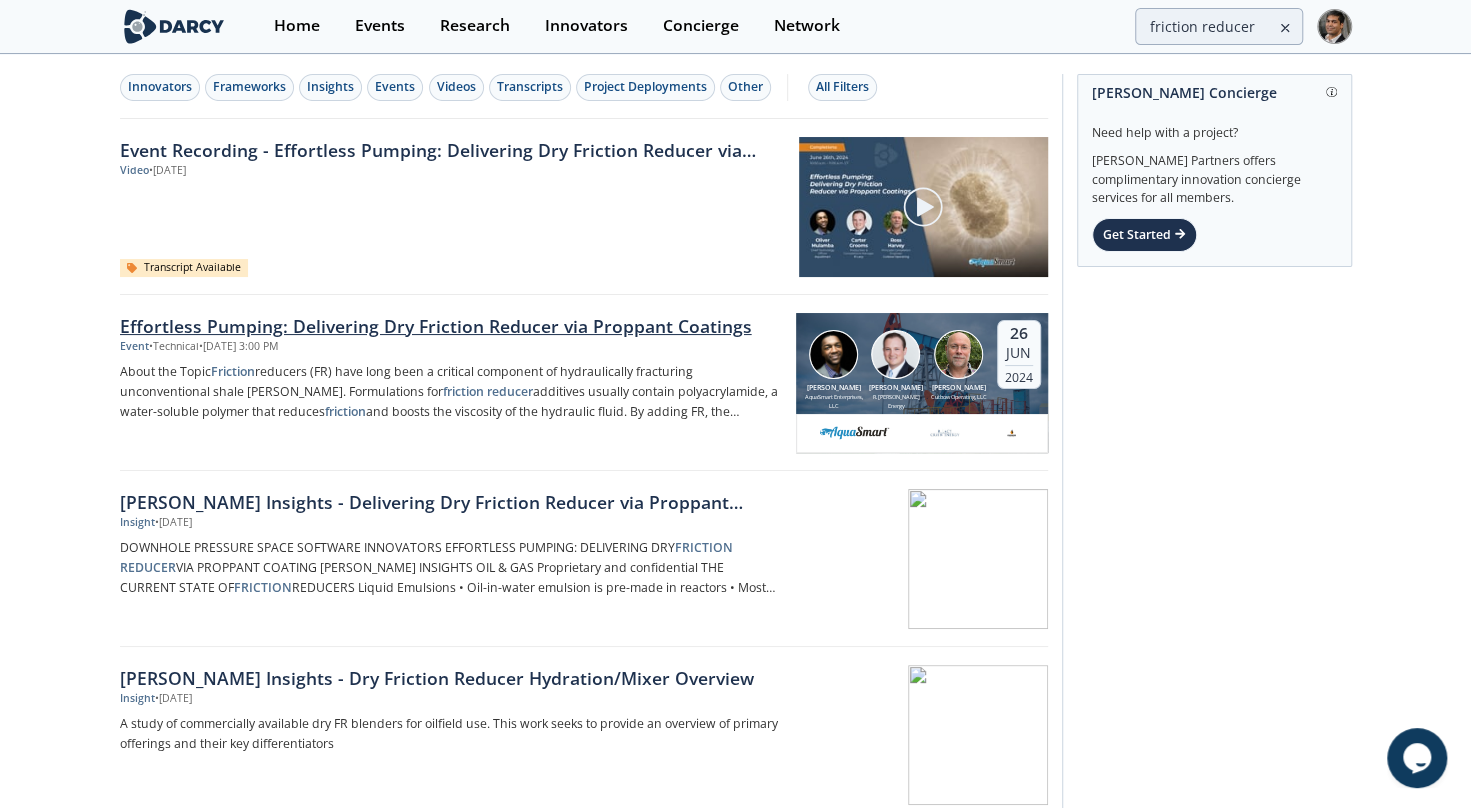 click on "Effortless Pumping: Delivering Dry Friction Reducer via Proppant Coatings" at bounding box center [451, 326] 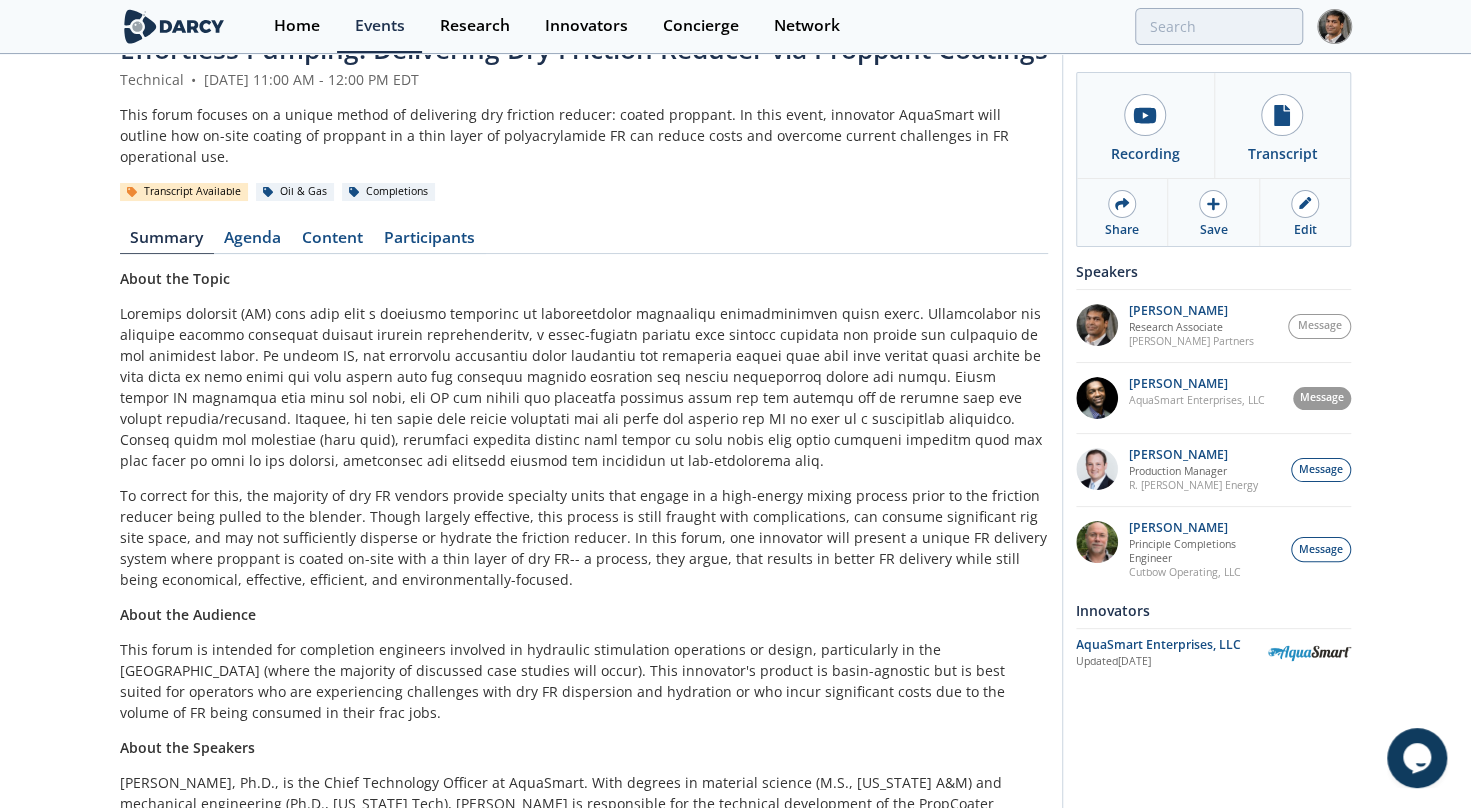 scroll, scrollTop: 63, scrollLeft: 0, axis: vertical 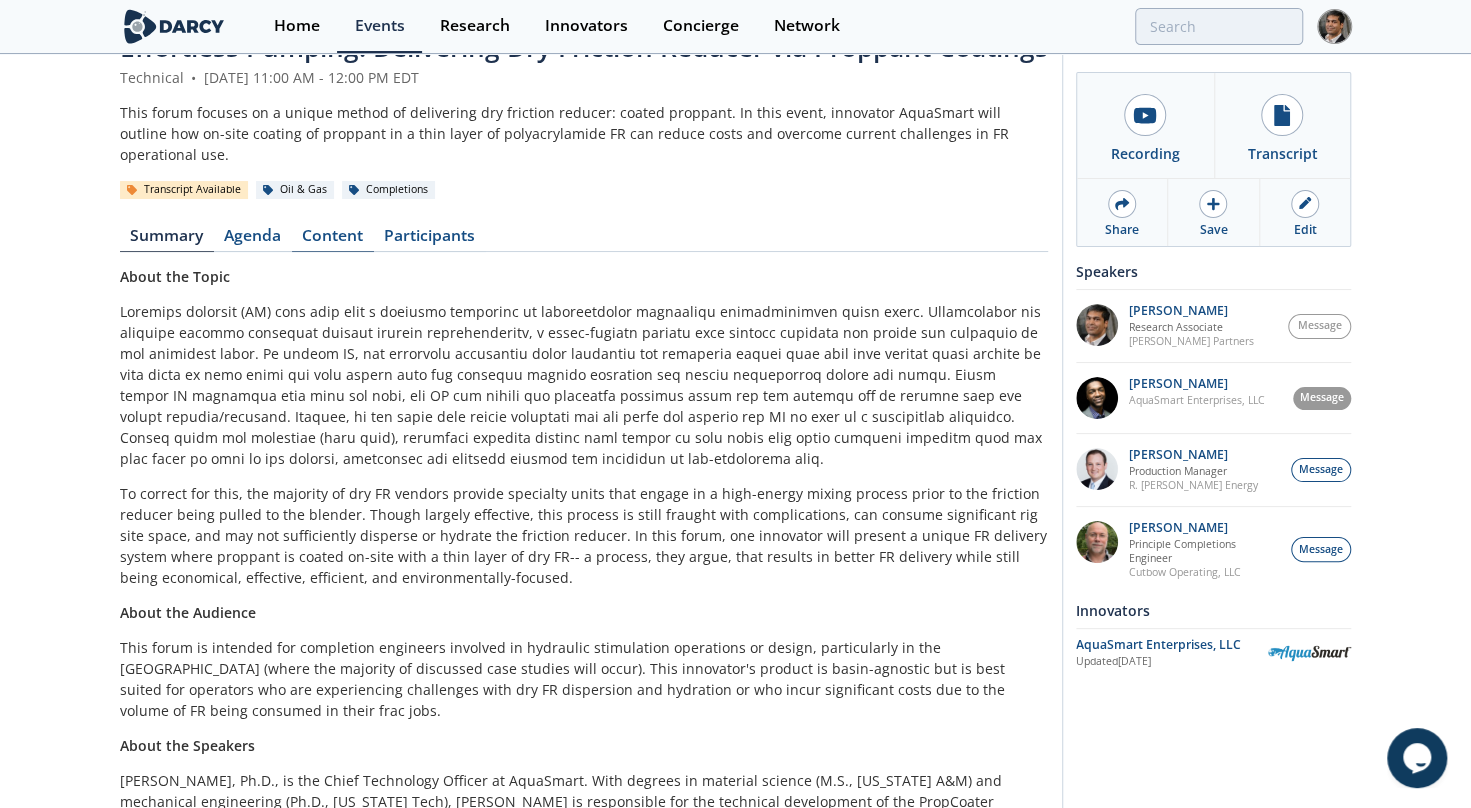 click on "Content" at bounding box center [333, 240] 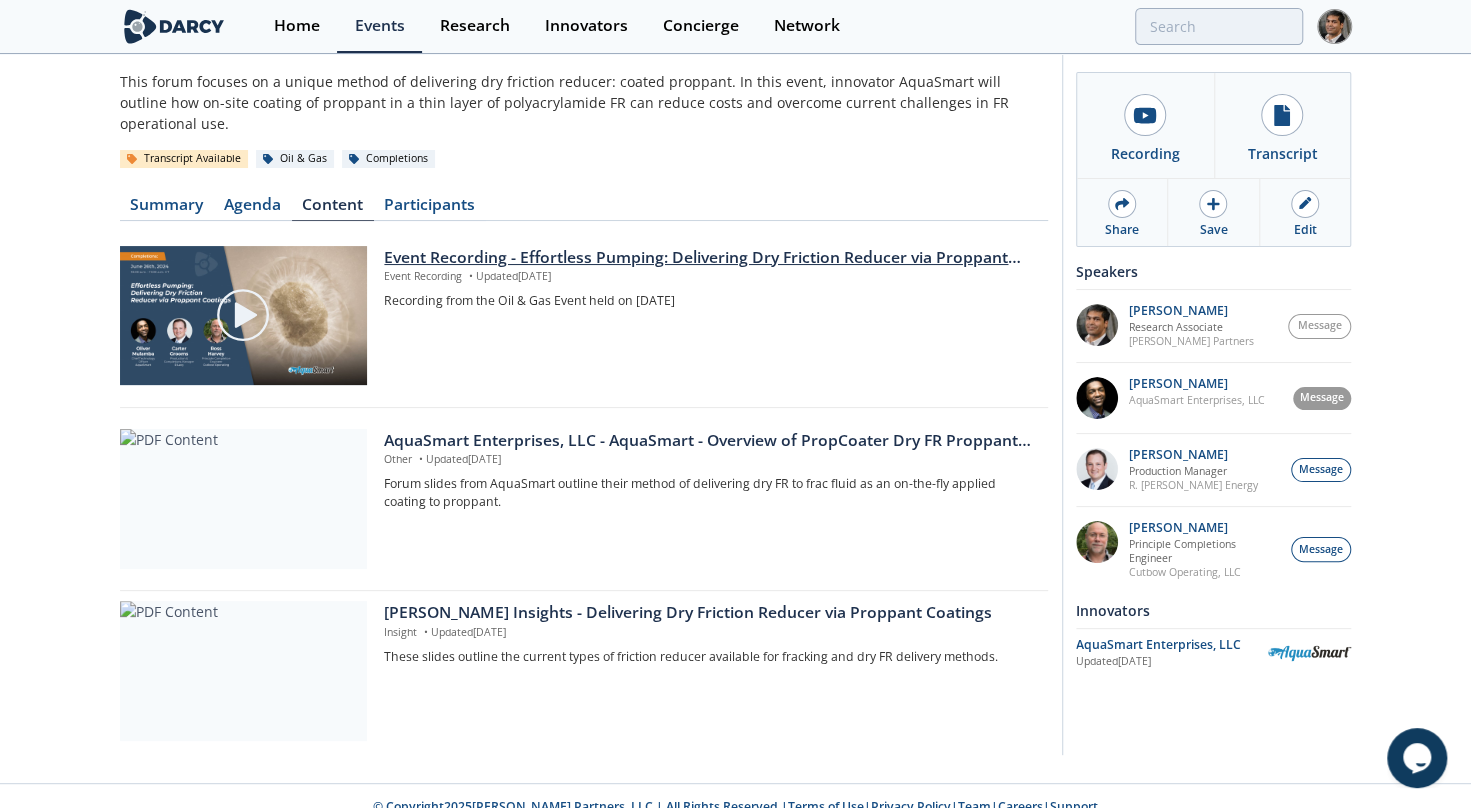 scroll, scrollTop: 133, scrollLeft: 0, axis: vertical 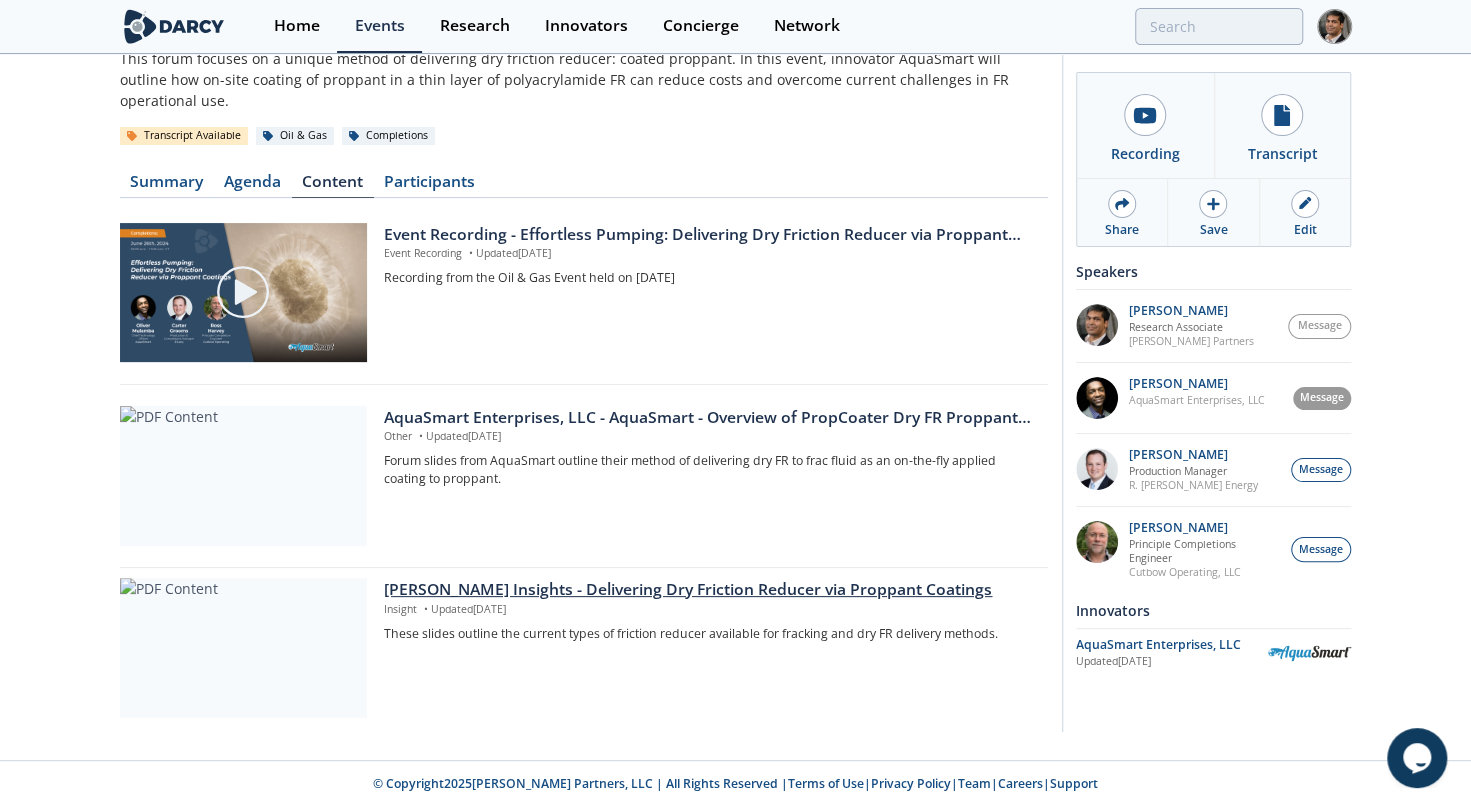 click on "Darcy Insights - Delivering Dry Friction Reducer via Proppant Coatings" at bounding box center [708, 590] 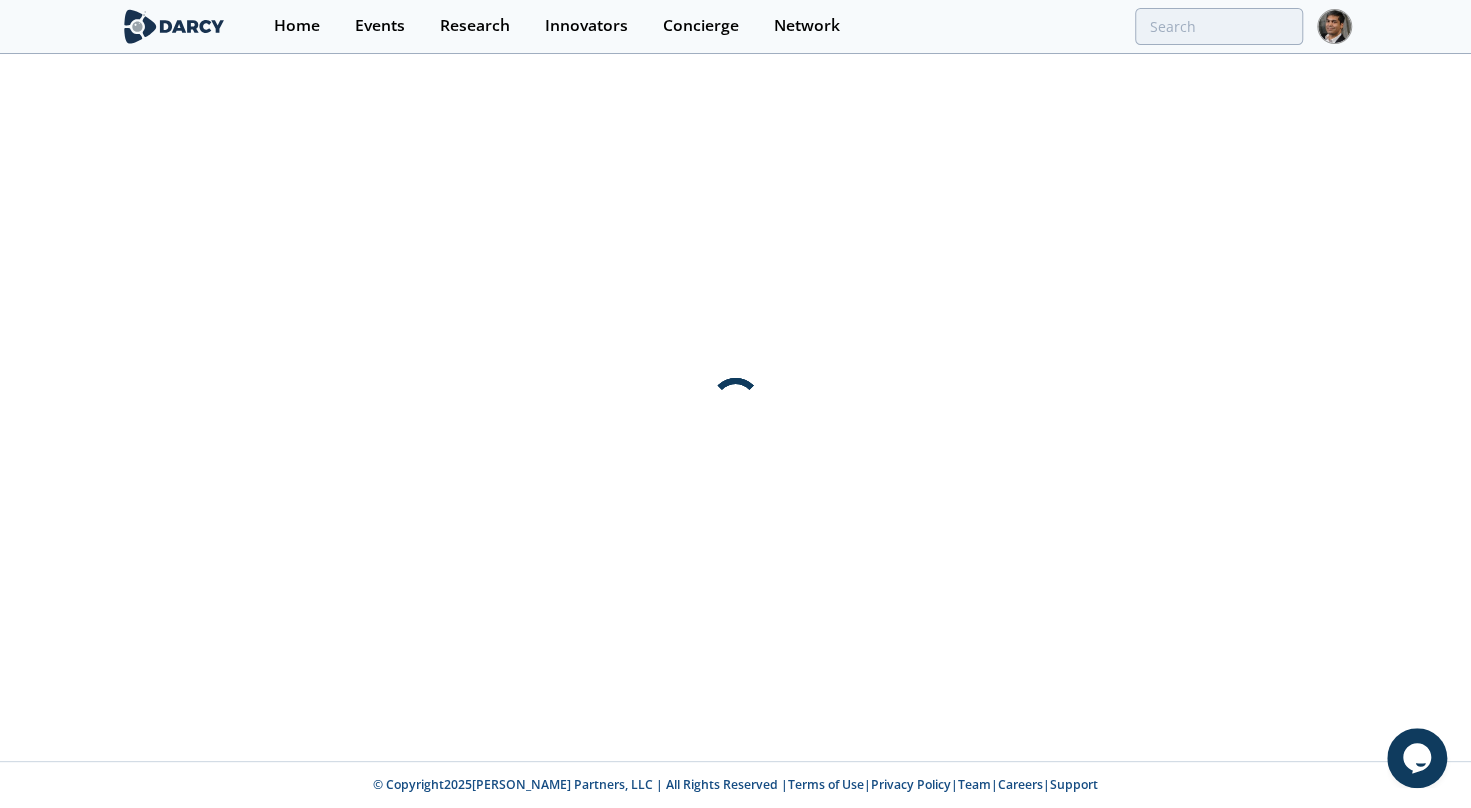scroll, scrollTop: 0, scrollLeft: 0, axis: both 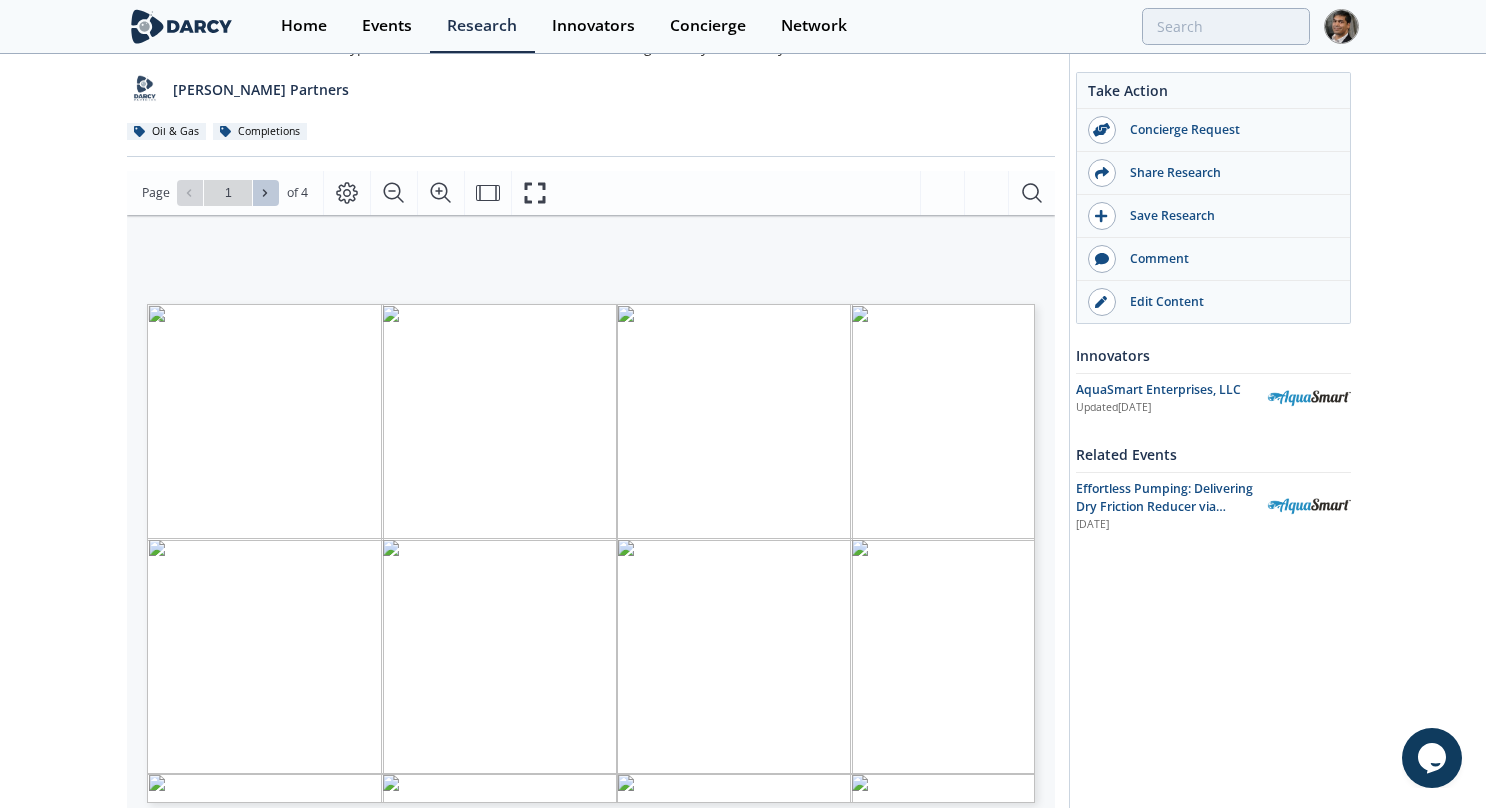 click 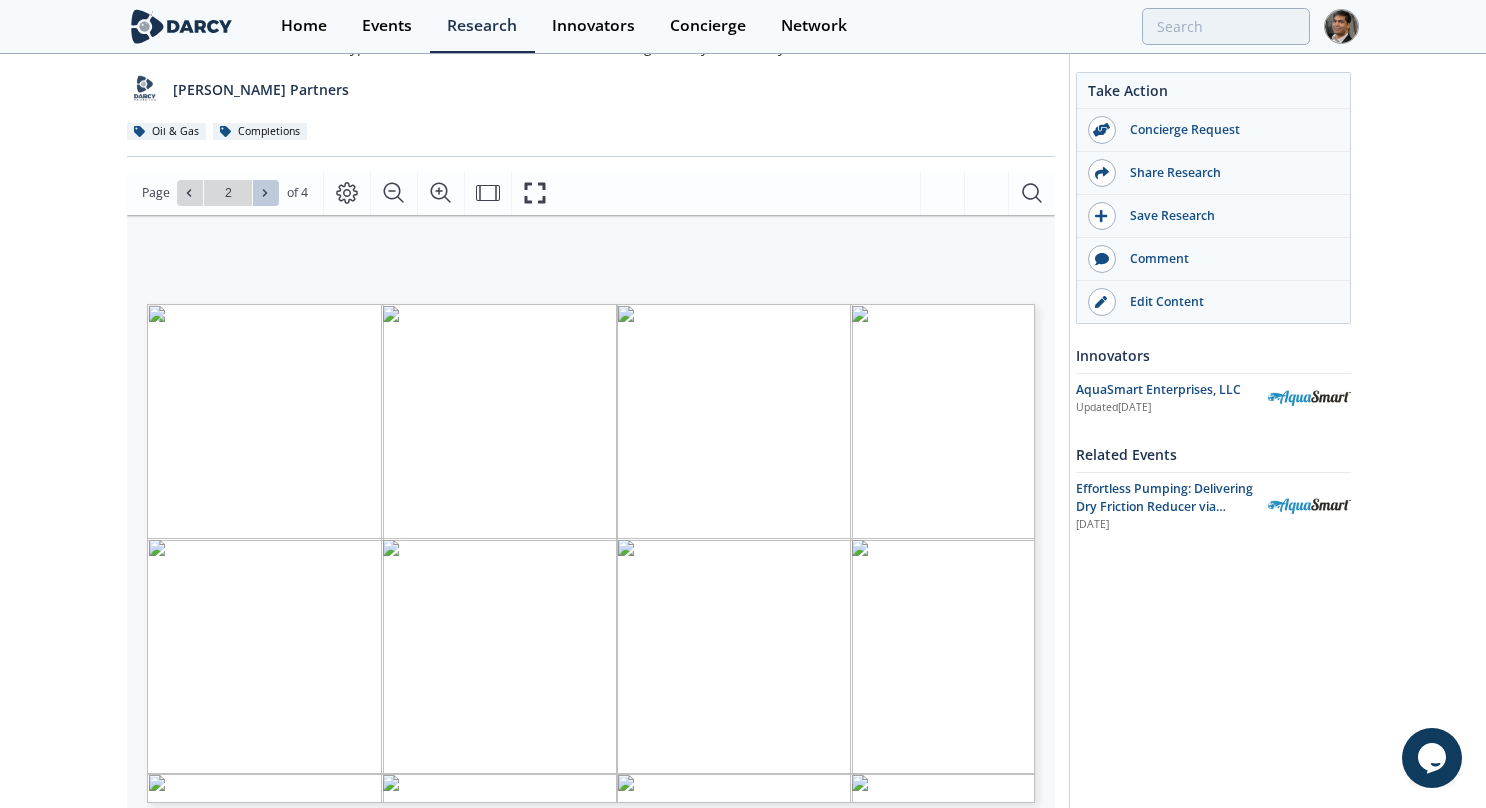 click 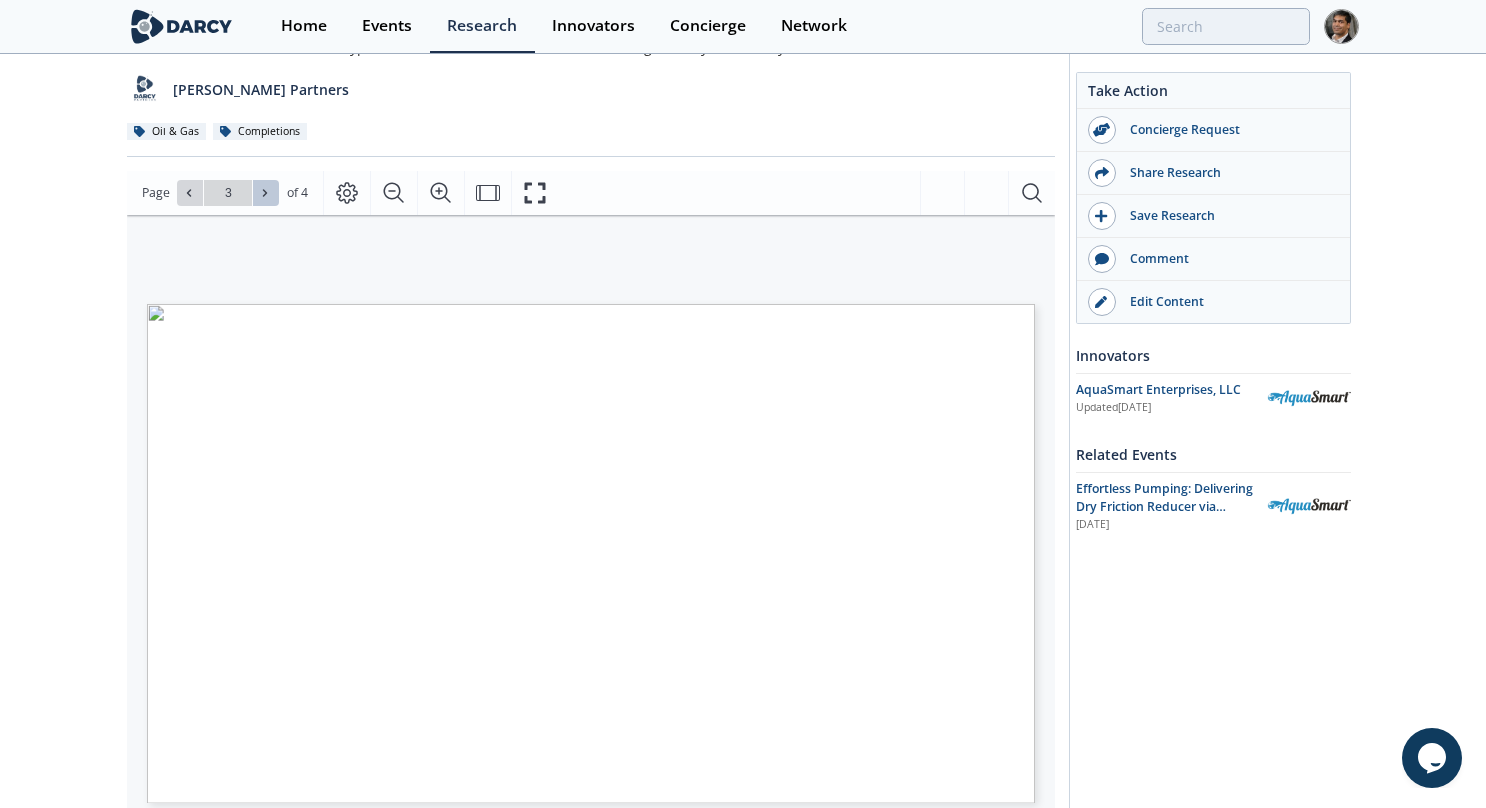 click 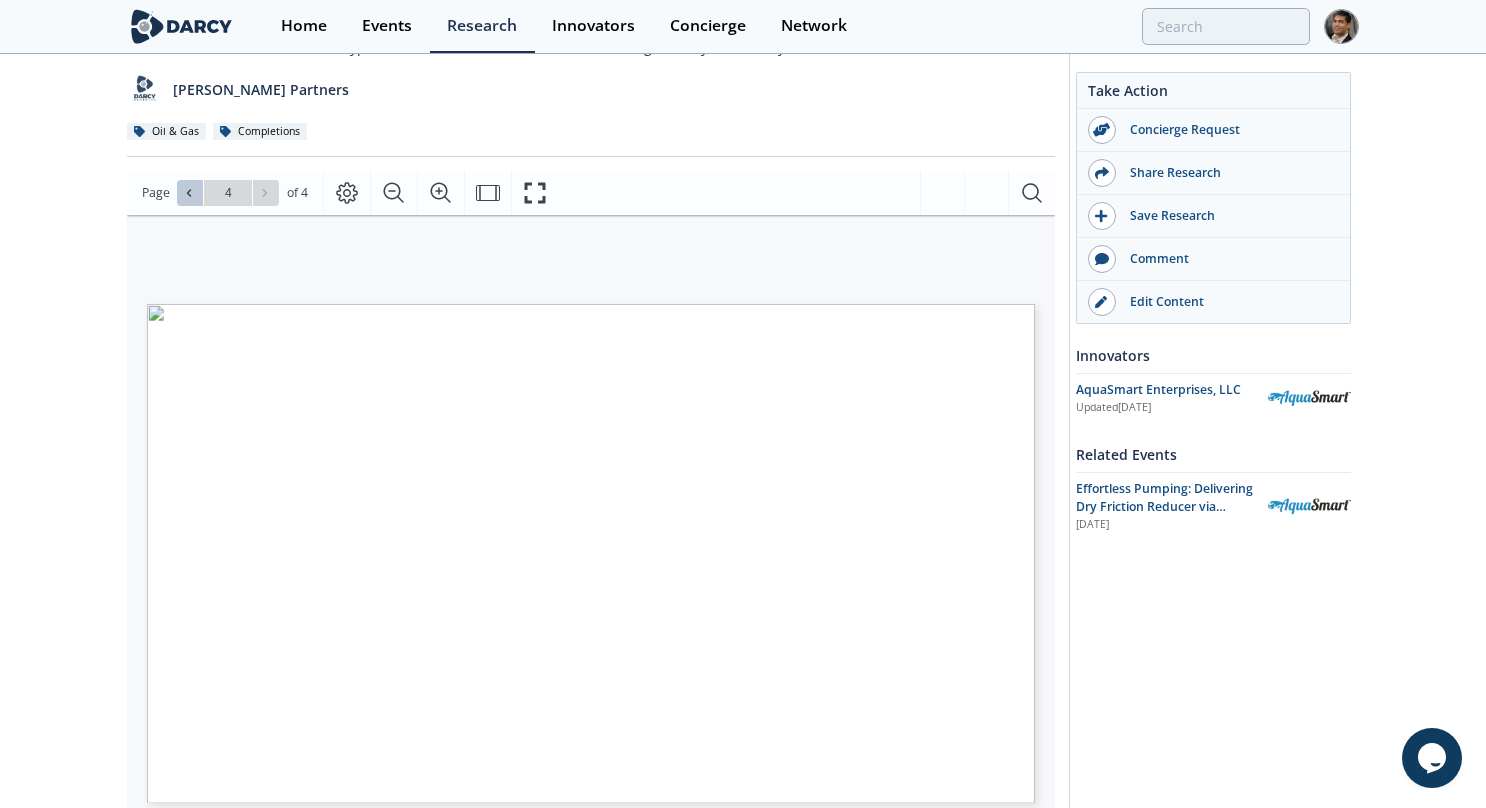 click 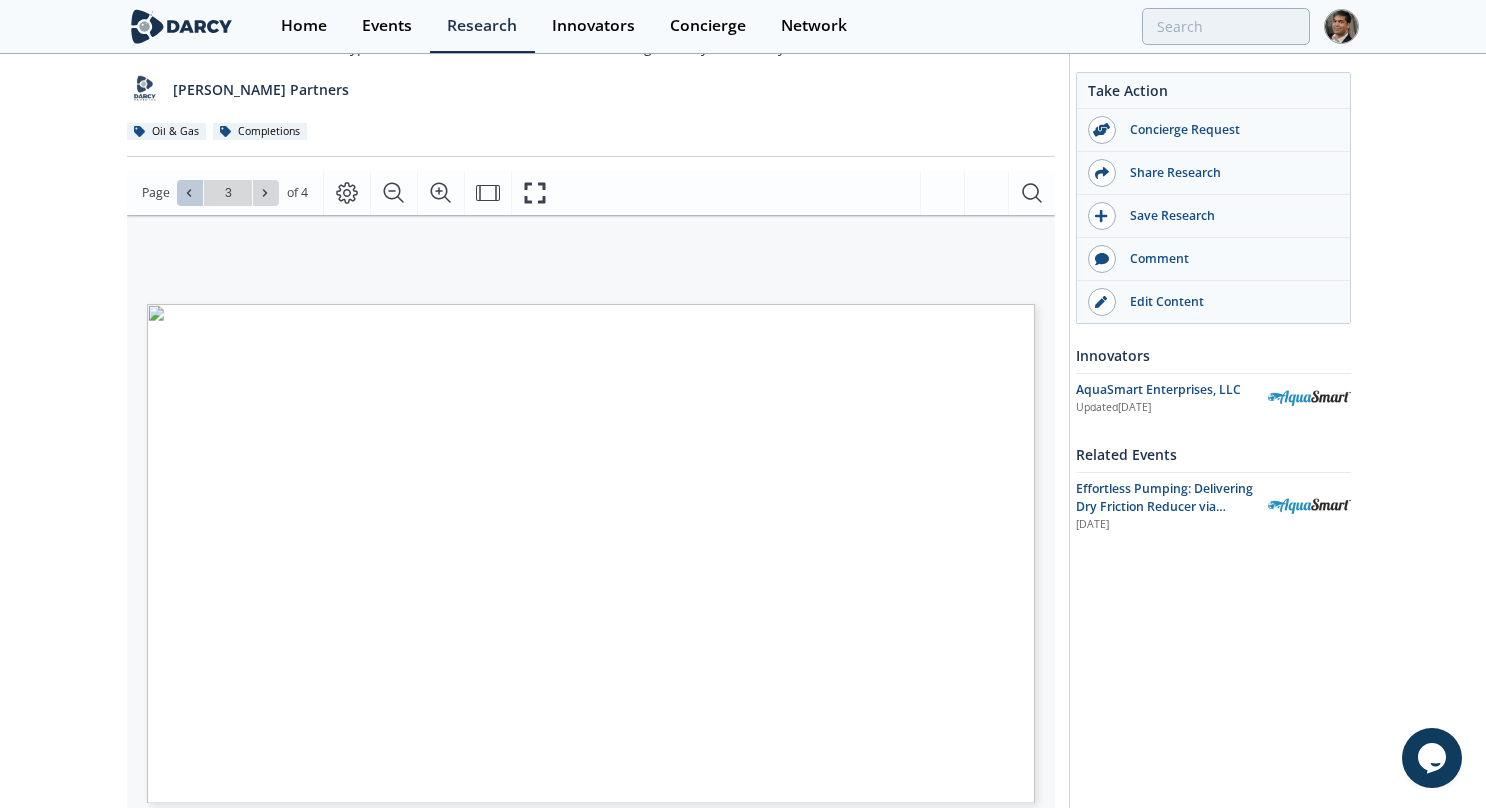 click 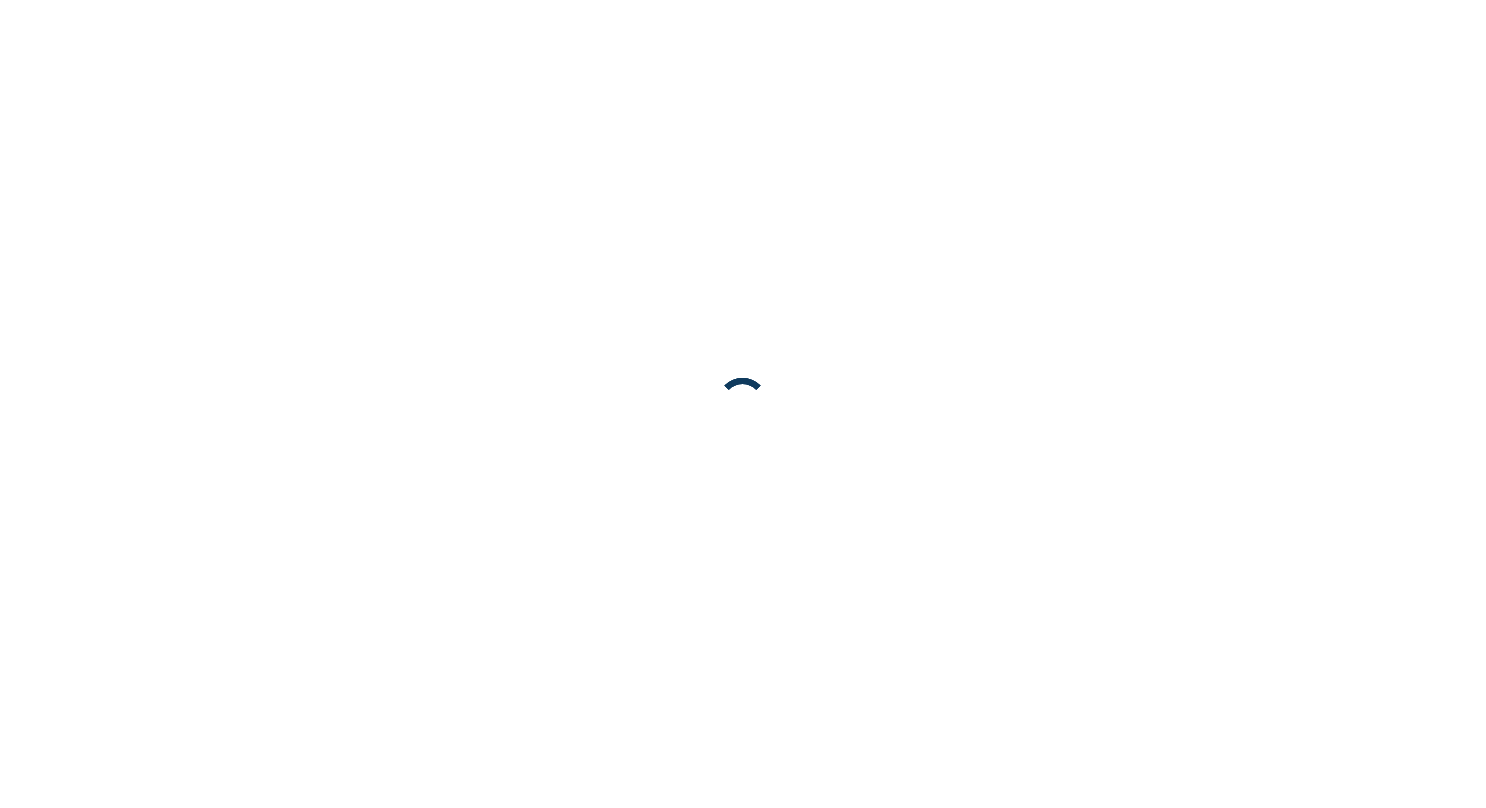 scroll, scrollTop: 0, scrollLeft: 0, axis: both 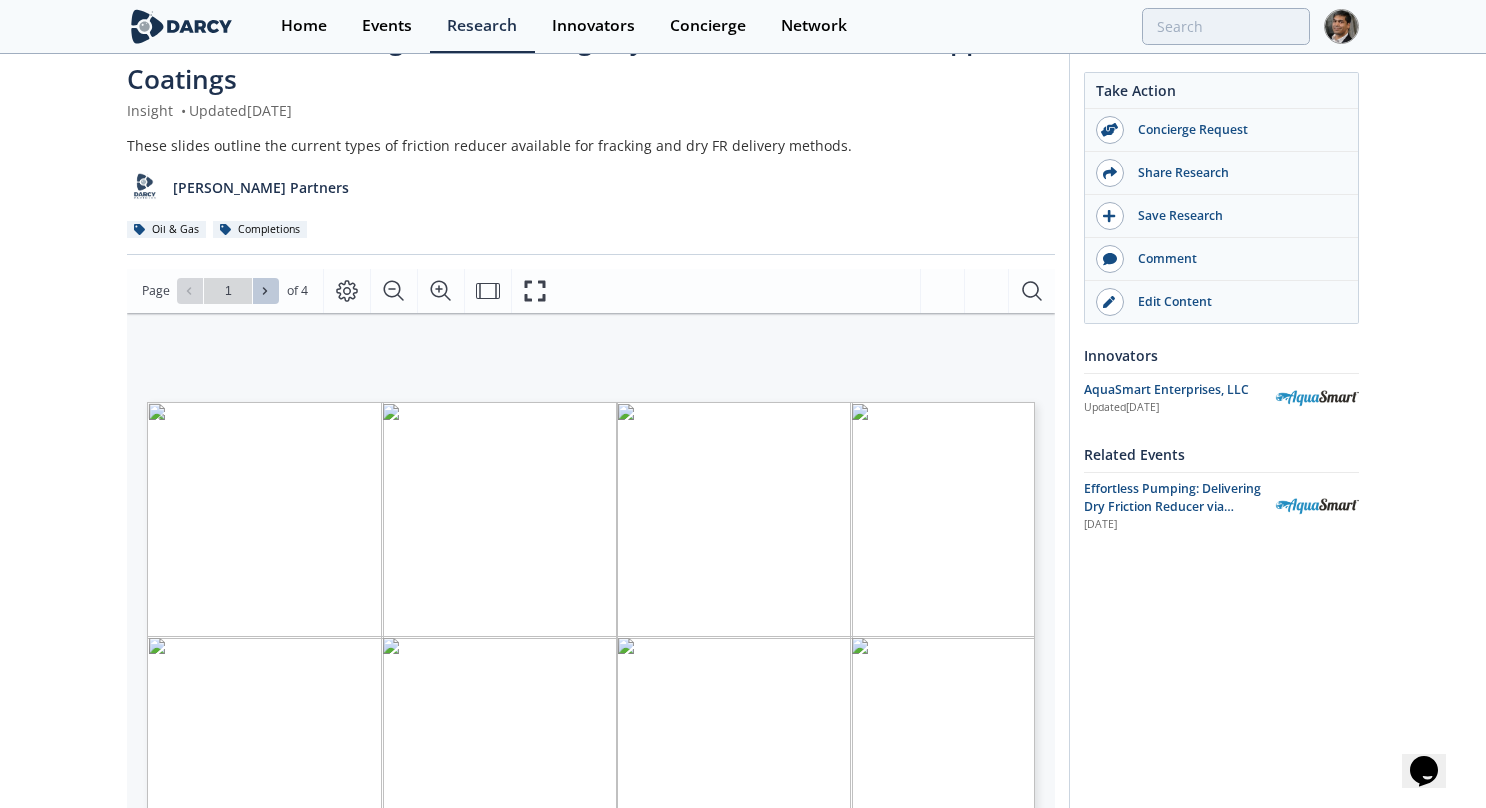 click 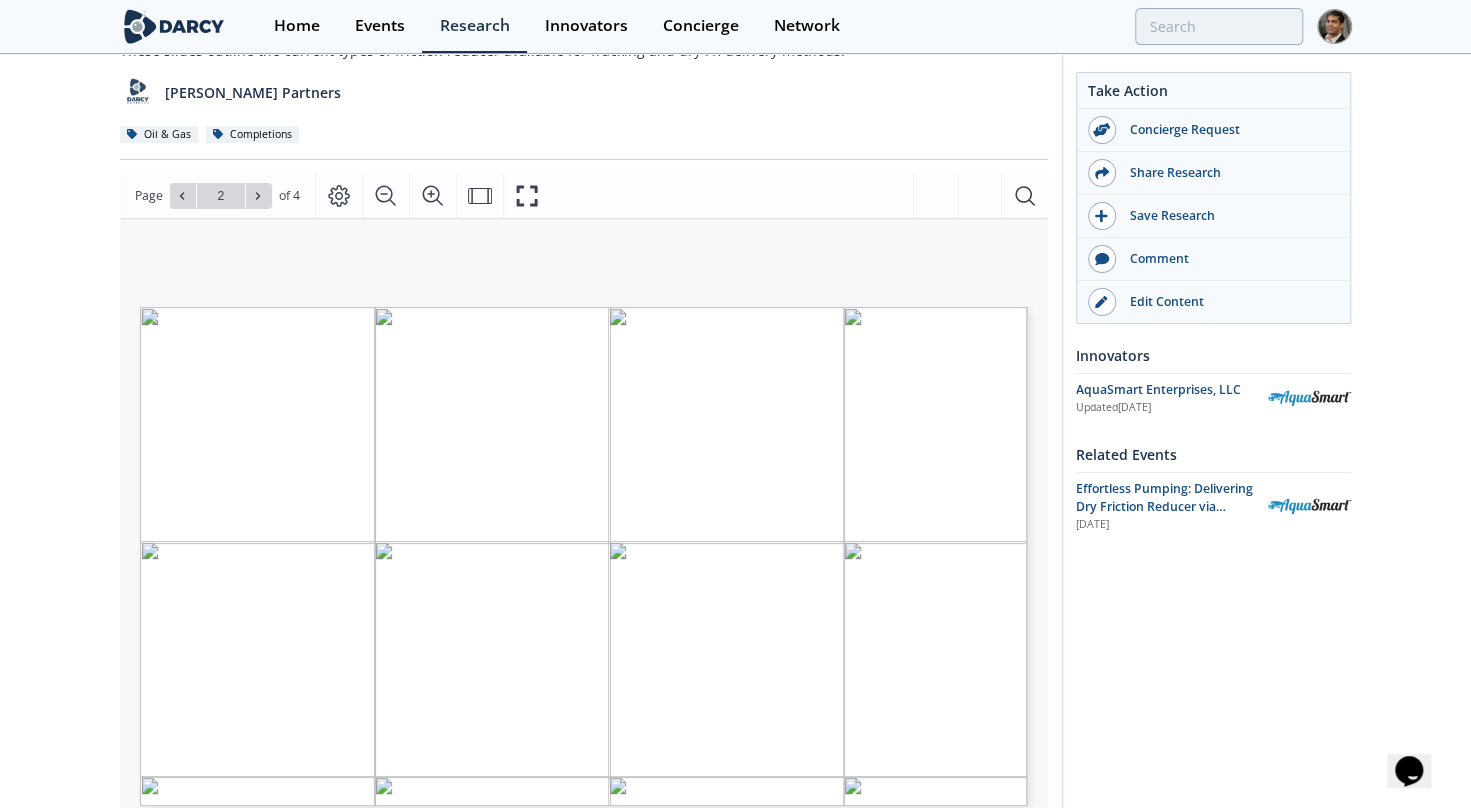scroll, scrollTop: 176, scrollLeft: 0, axis: vertical 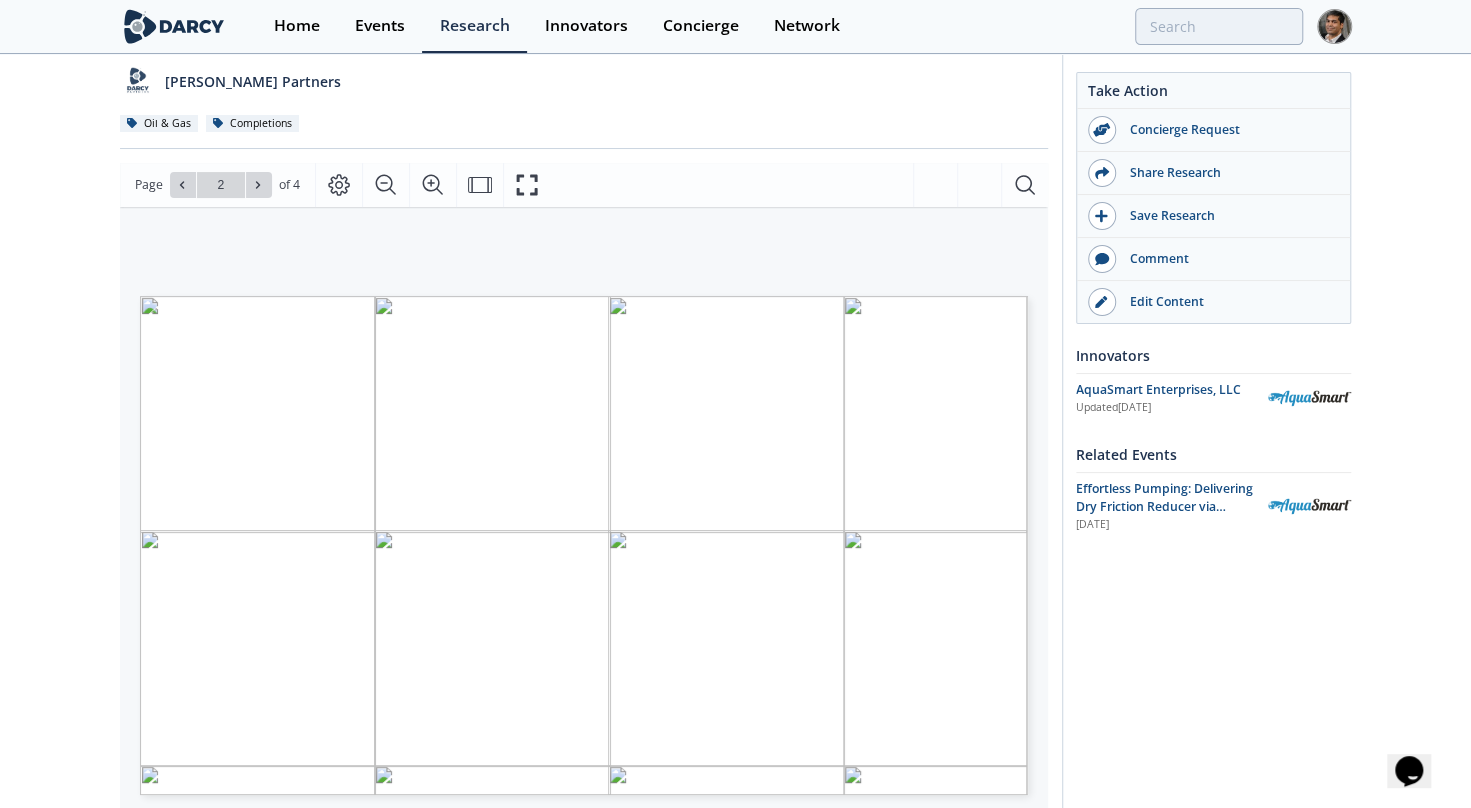 click on "Darcy Insights - Delivering Dry Friction Reducer via Proppant Coatings
Insight
•
Updated  June 26, 2024
These slides outline the current types of friction reducer available for fracking and dry FR delivery methods.
Darcy Partners
Oil & Gas
Completions
Comments" 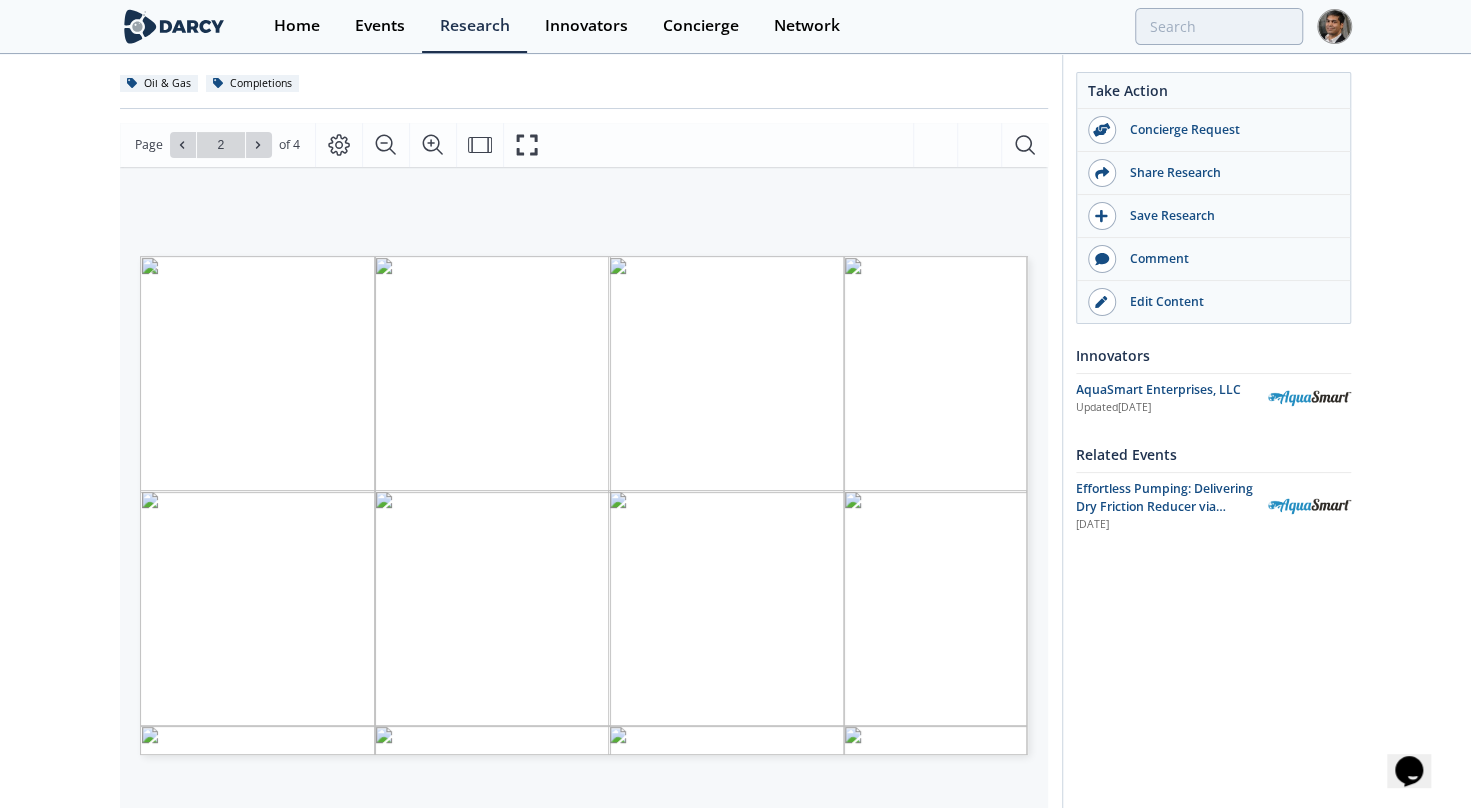 scroll, scrollTop: 217, scrollLeft: 0, axis: vertical 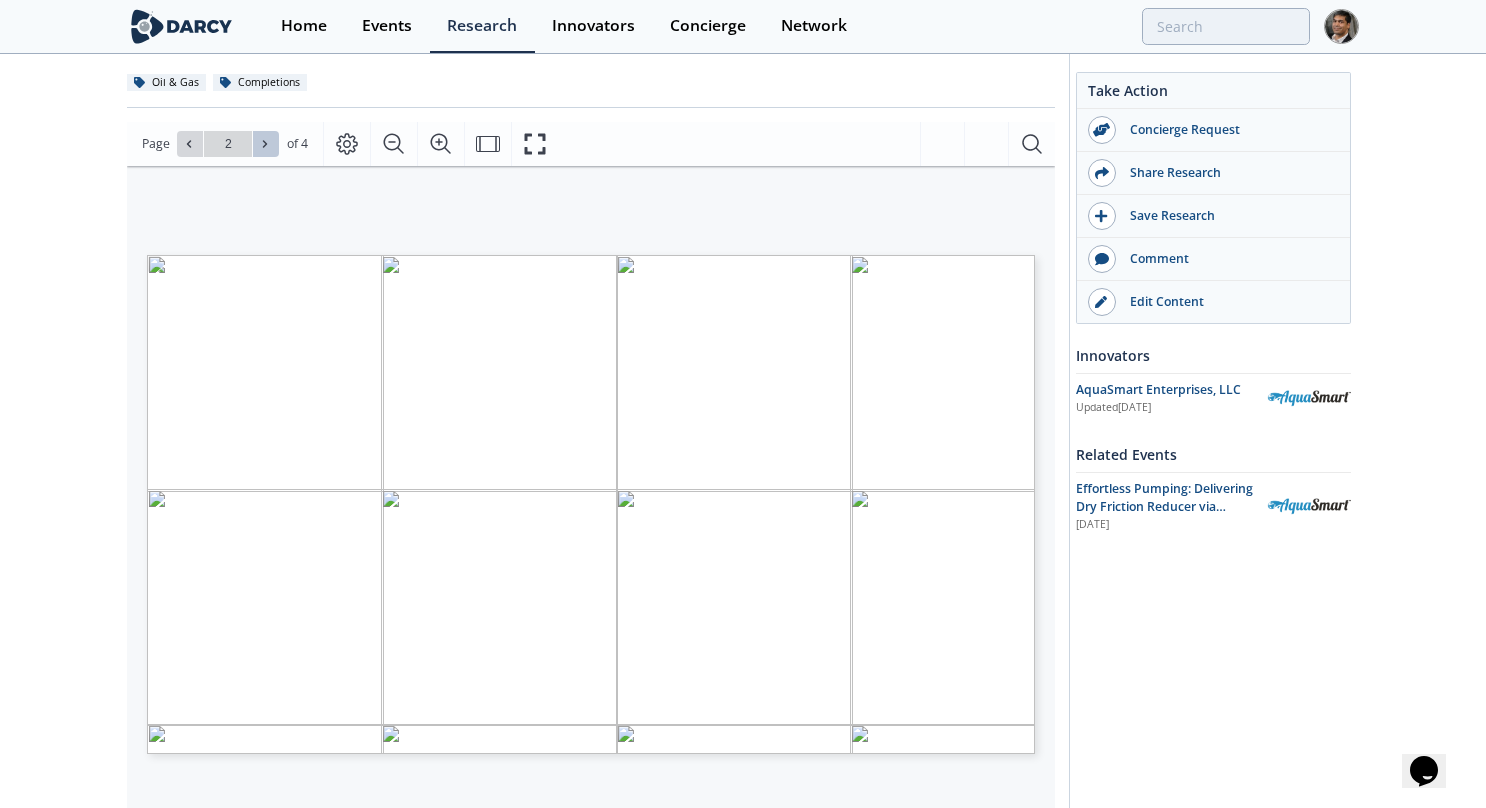 click 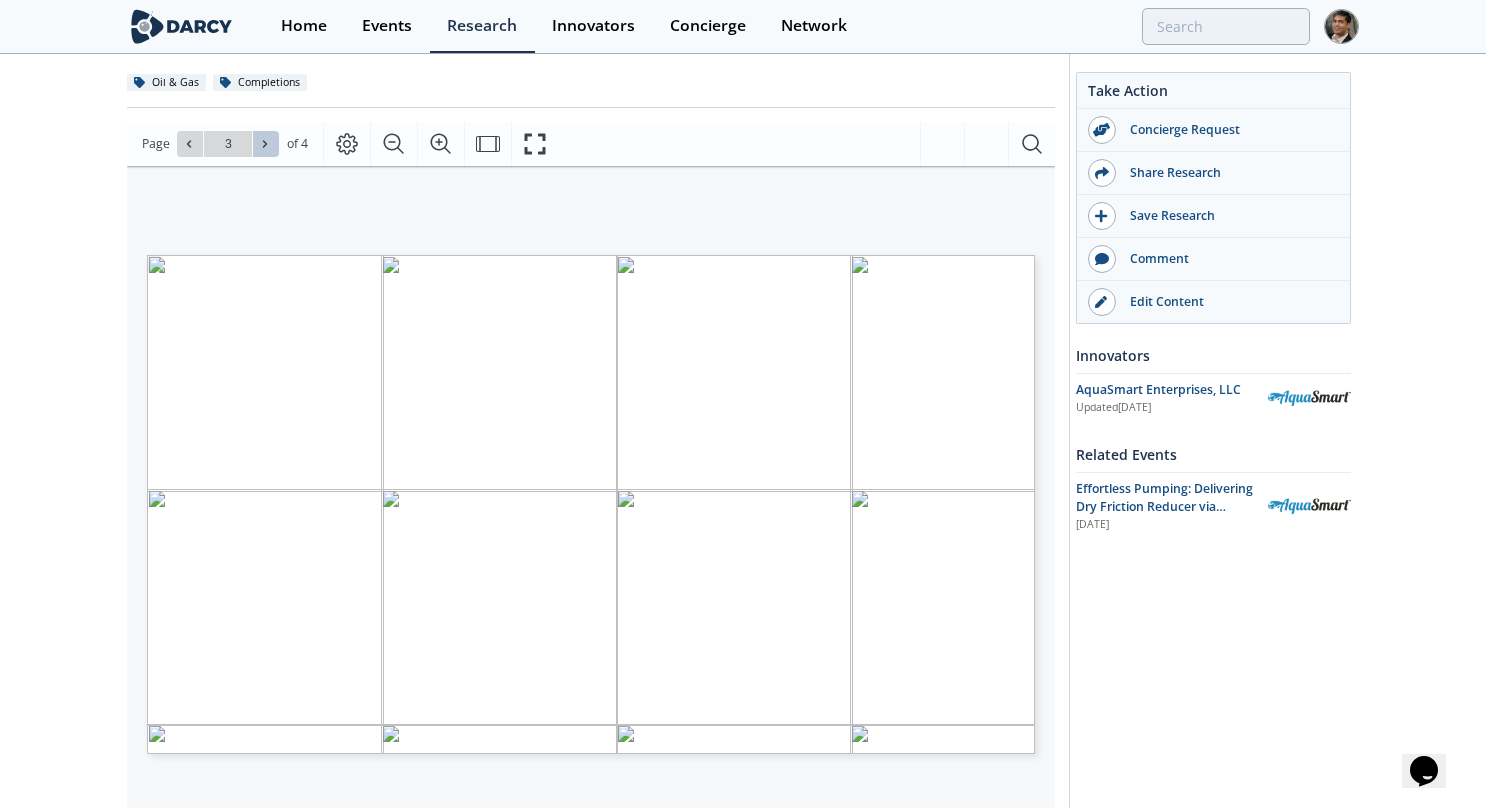 click 